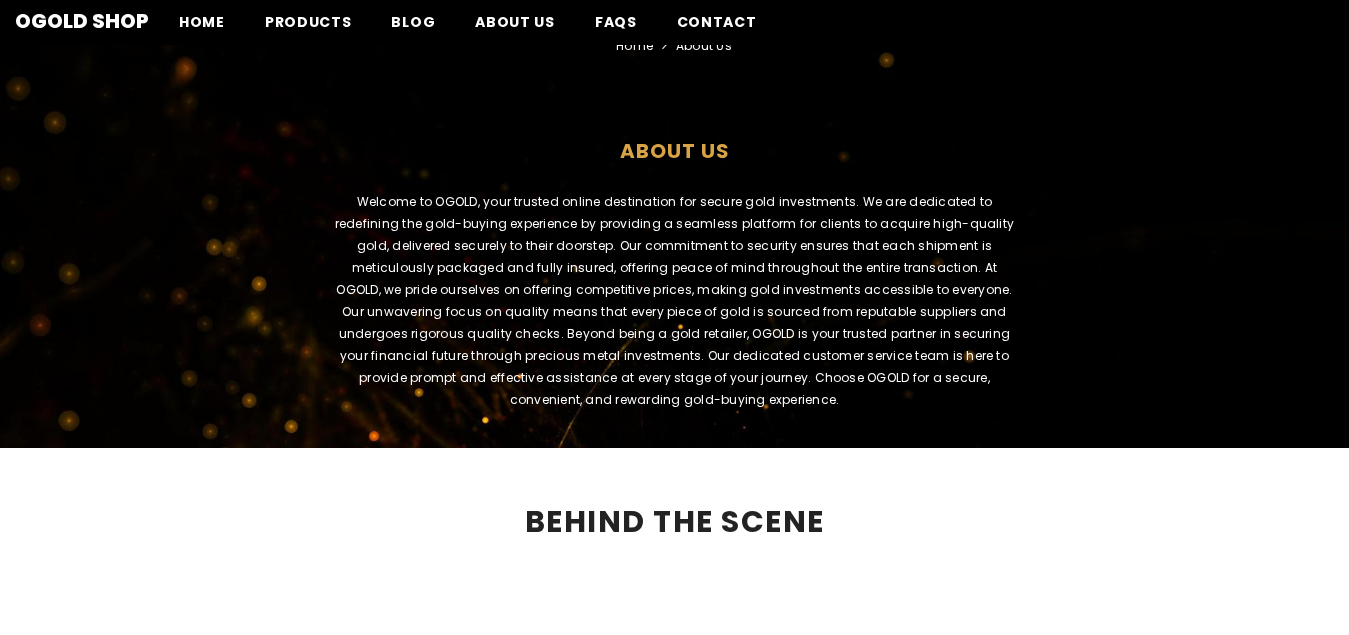 scroll, scrollTop: 0, scrollLeft: 0, axis: both 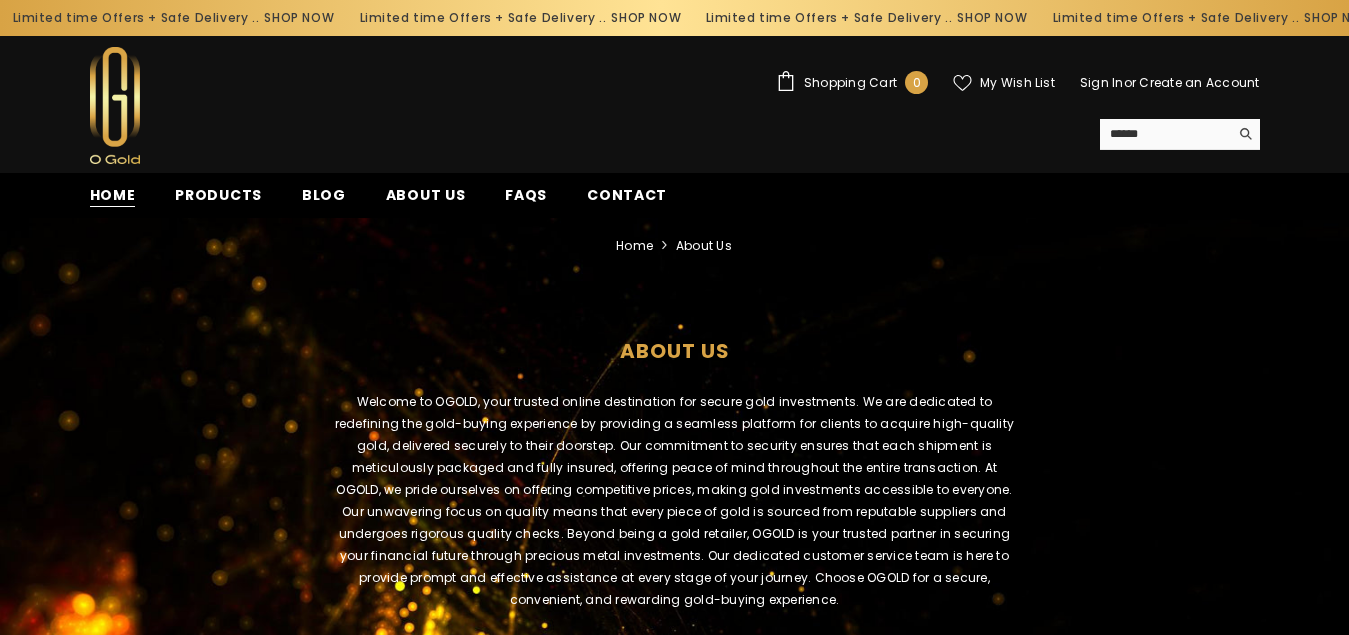 click on "Home" at bounding box center [113, 195] 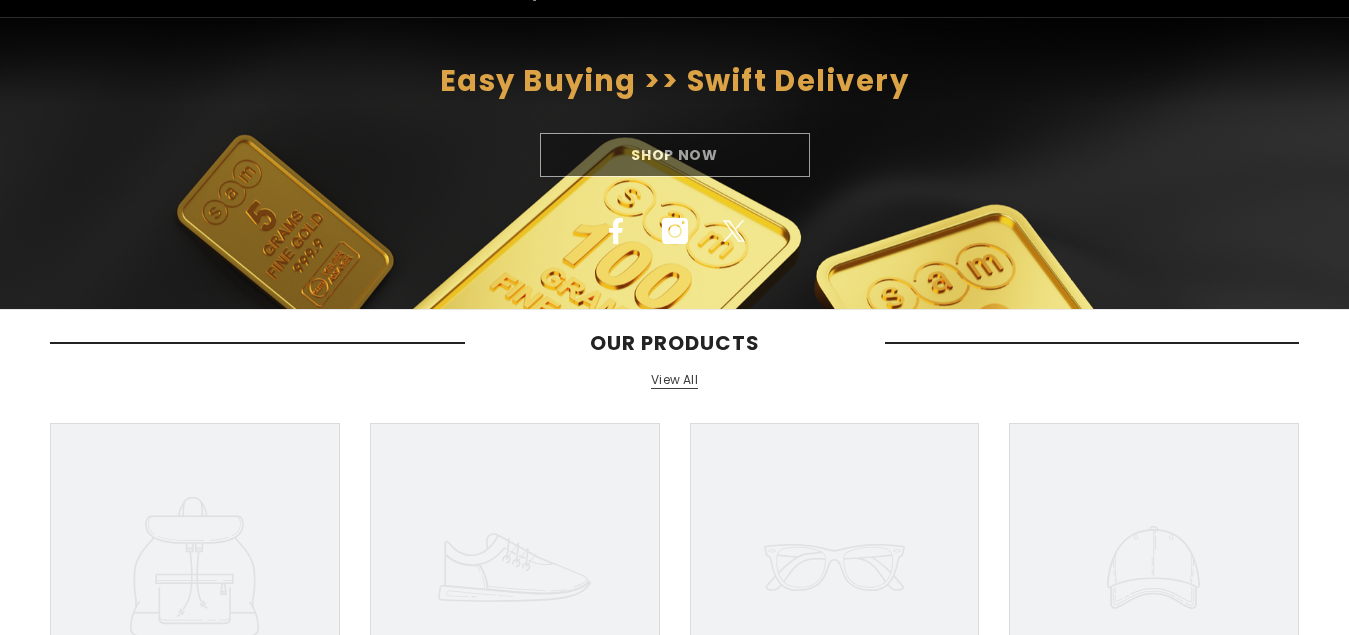 scroll, scrollTop: 0, scrollLeft: 0, axis: both 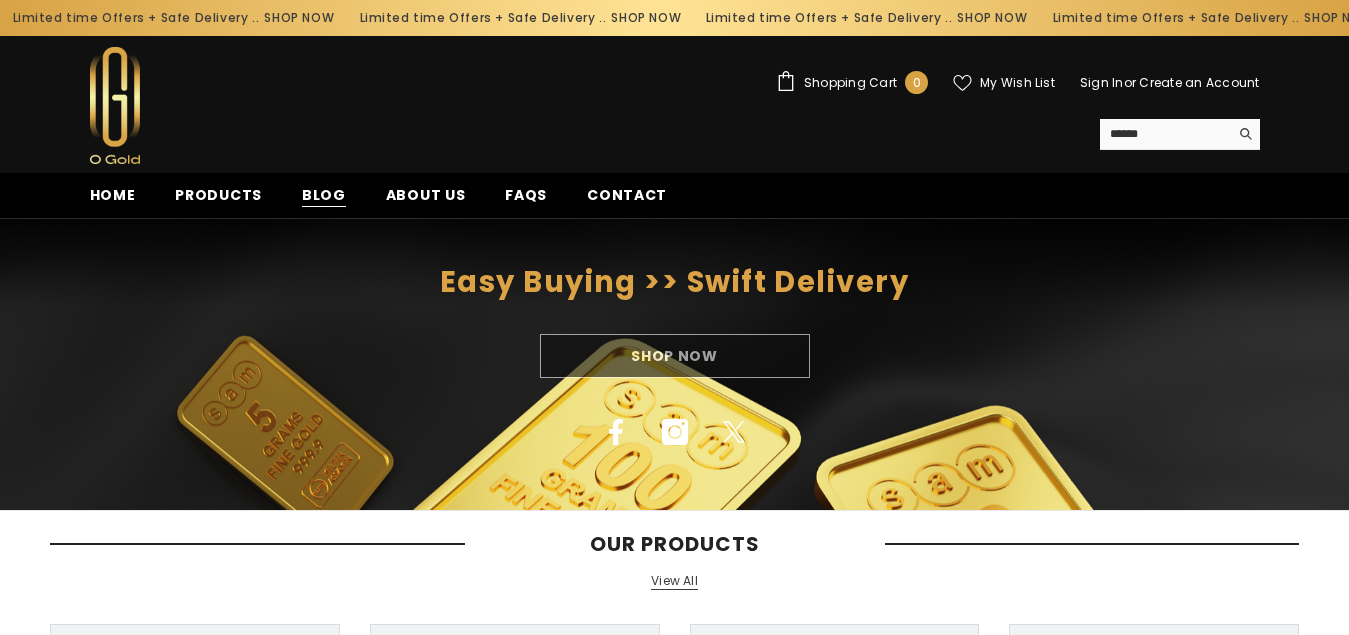 click on "Blog" at bounding box center [324, 195] 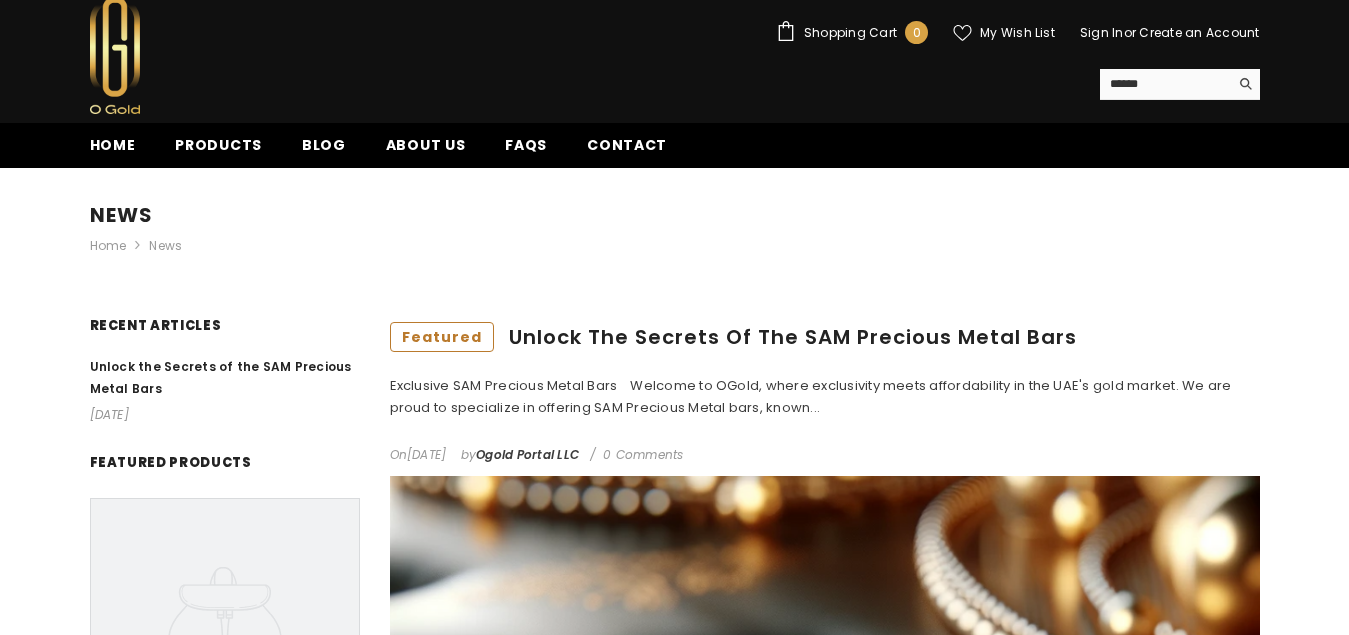 scroll, scrollTop: 0, scrollLeft: 0, axis: both 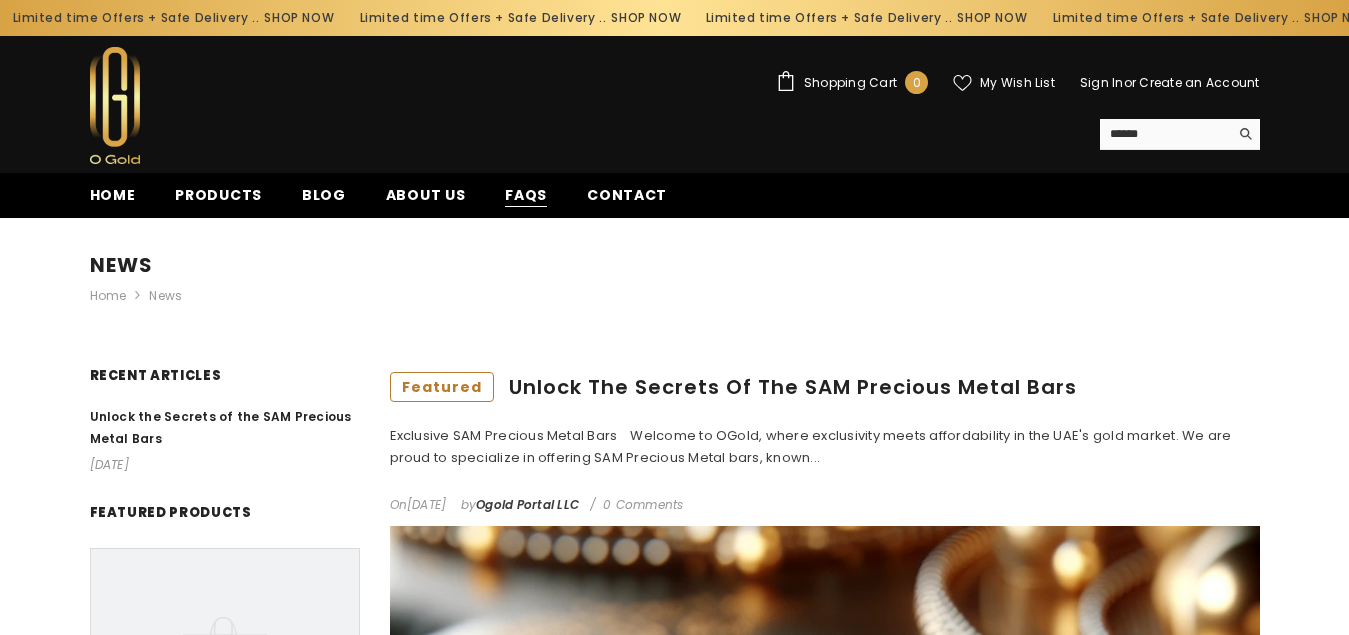 click on "FAQs" at bounding box center (526, 195) 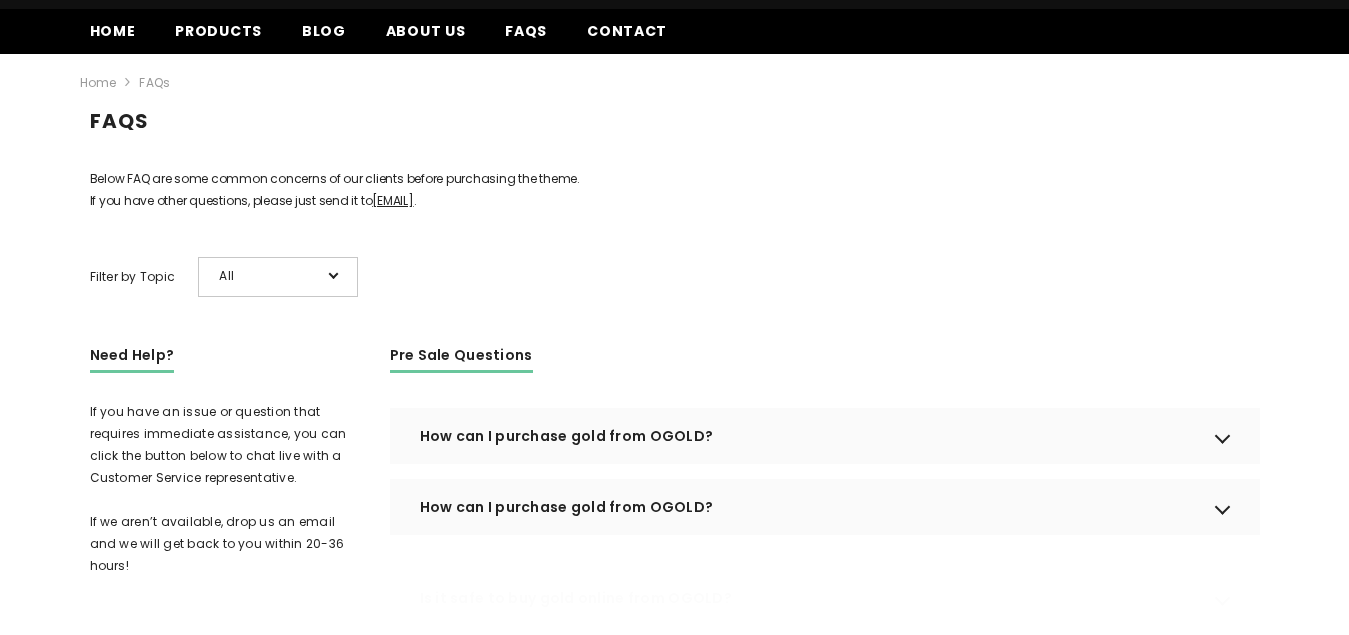 scroll, scrollTop: 300, scrollLeft: 0, axis: vertical 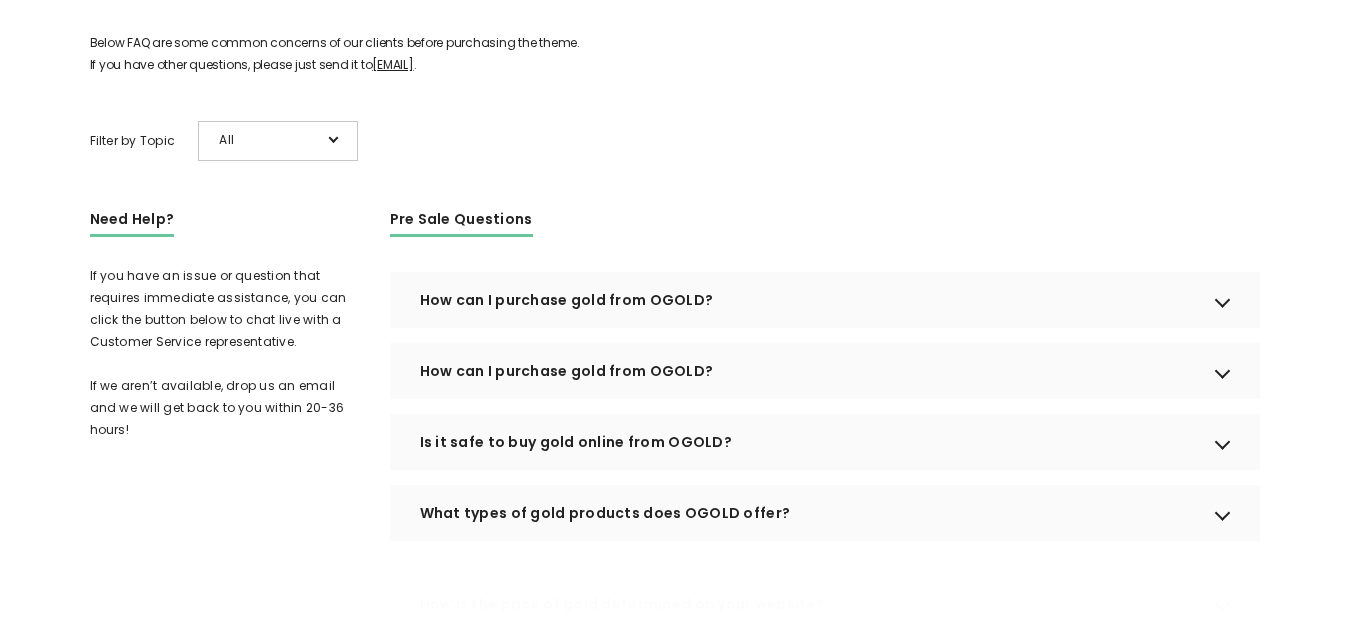click on "How can I purchase gold from OGOLD?" at bounding box center [825, 300] 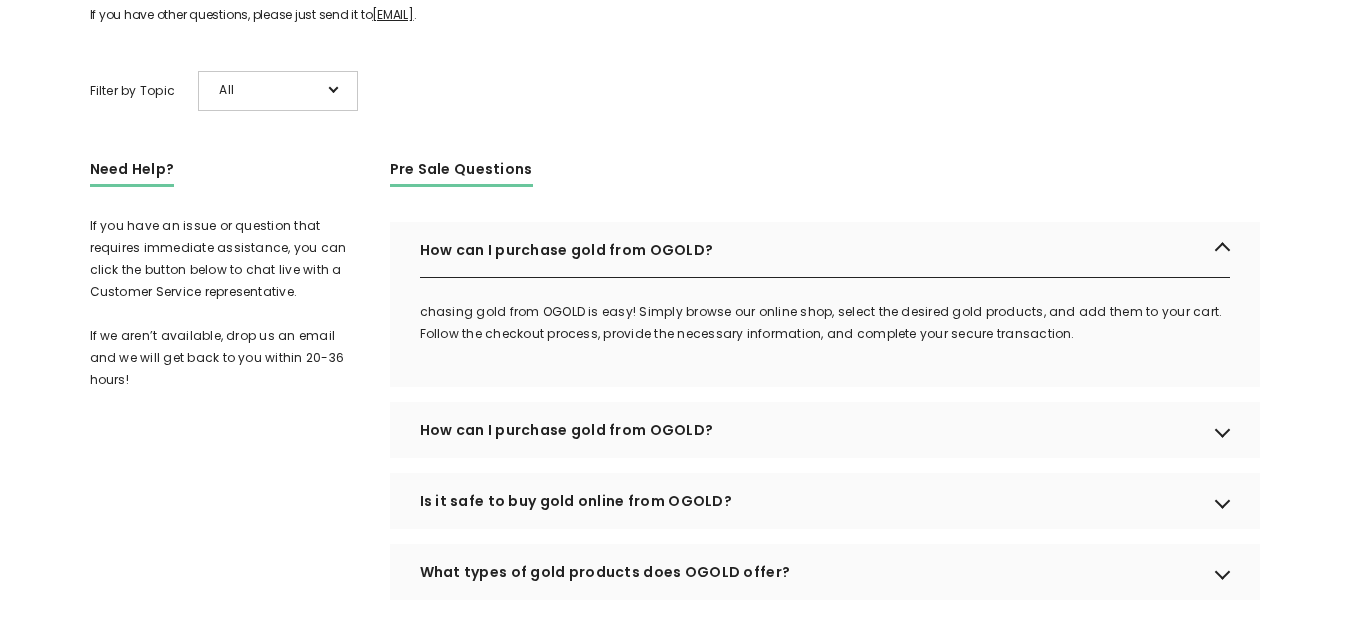 scroll, scrollTop: 400, scrollLeft: 0, axis: vertical 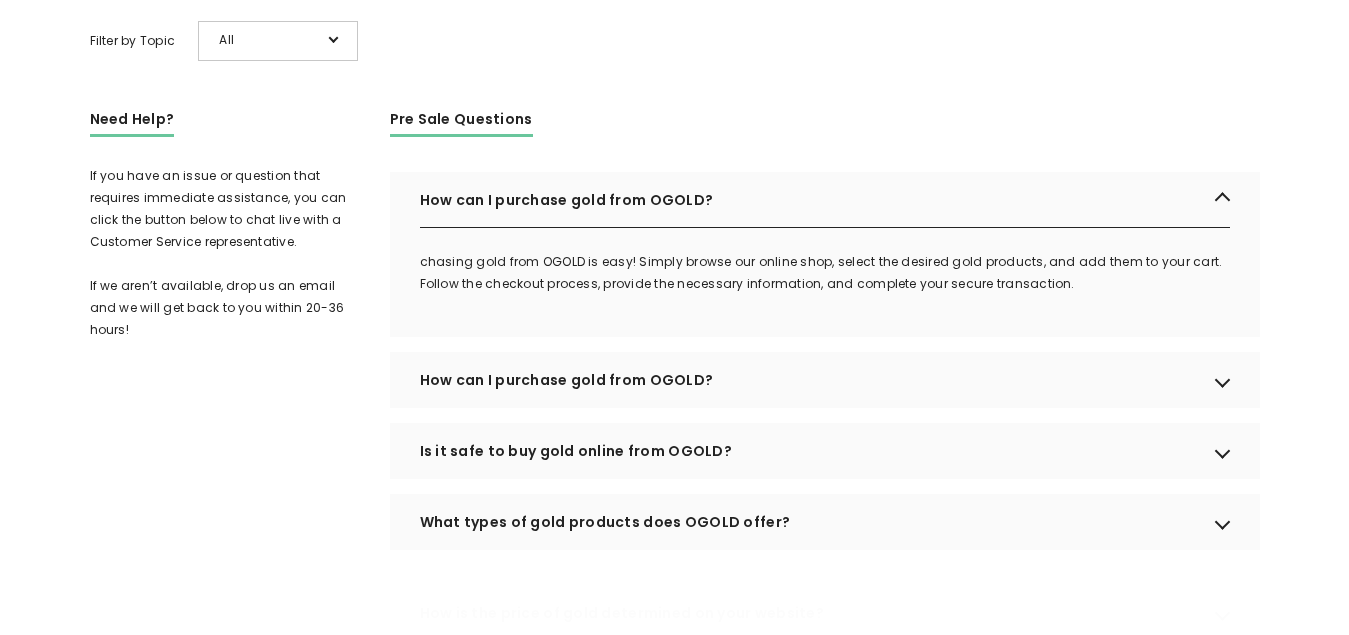 click on "How can I purchase gold from OGOLD?" at bounding box center (825, 380) 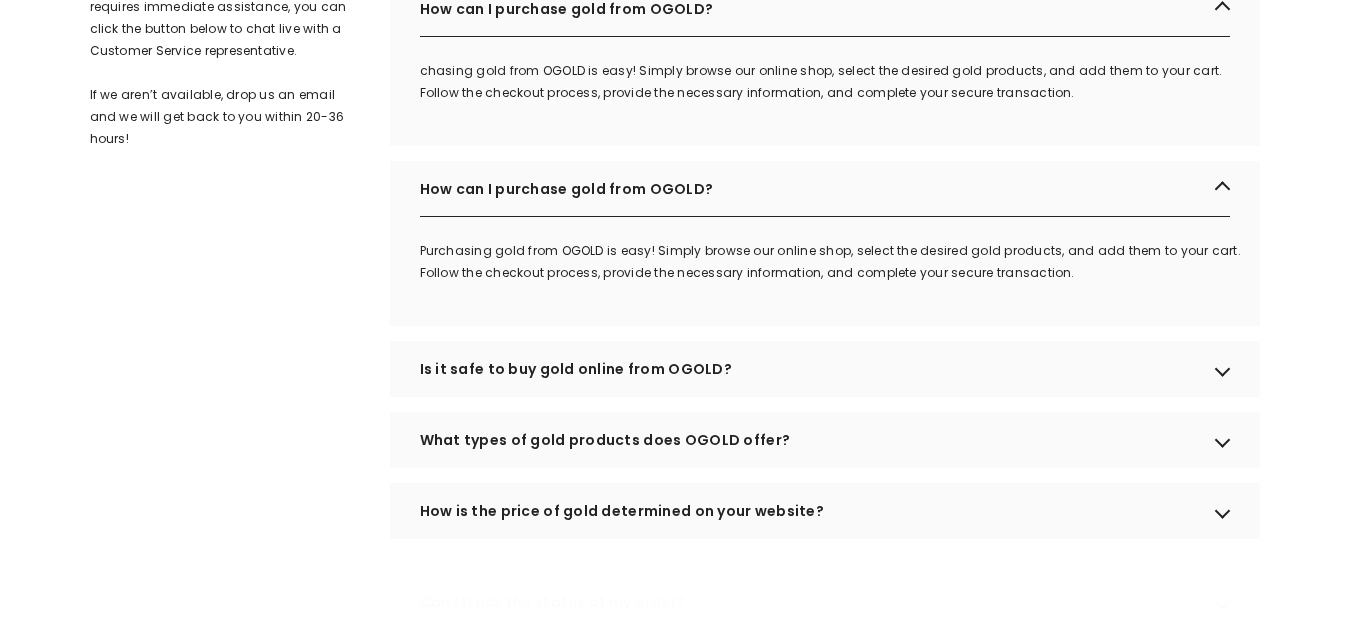 scroll, scrollTop: 600, scrollLeft: 0, axis: vertical 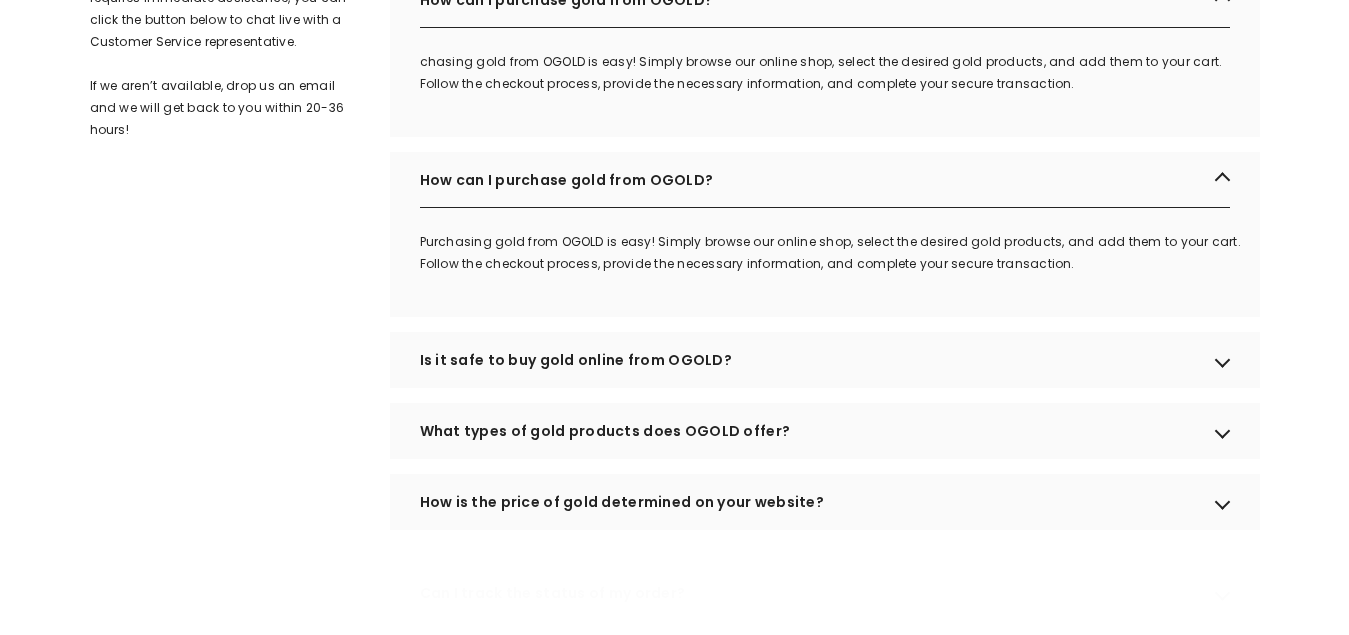click on "Is it safe to buy gold online from OGOLD?" at bounding box center (825, 360) 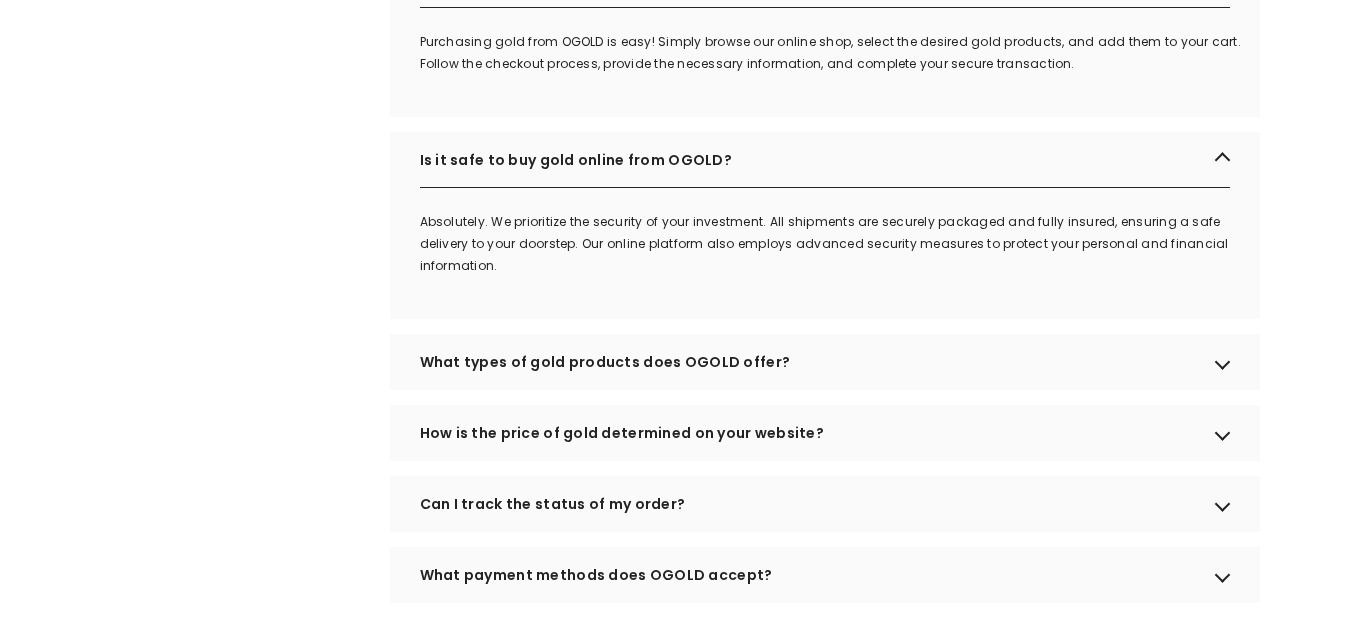 scroll, scrollTop: 900, scrollLeft: 0, axis: vertical 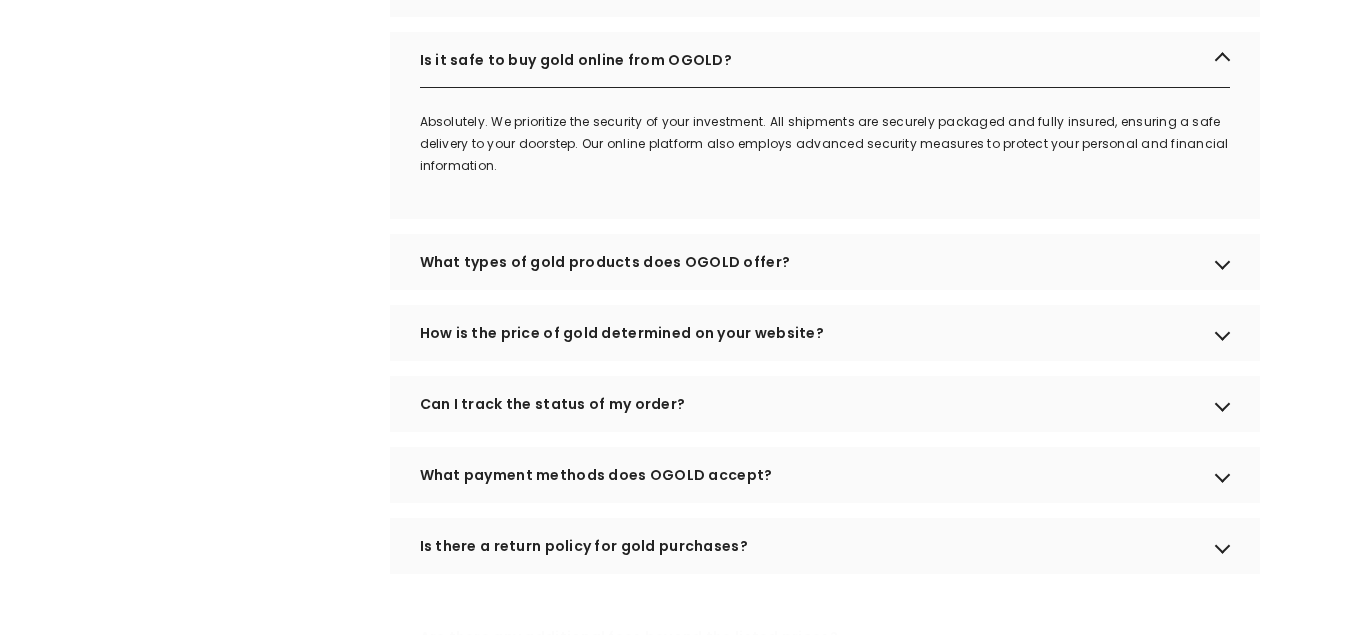 click on "What types of gold products does OGOLD offer?" at bounding box center [825, 262] 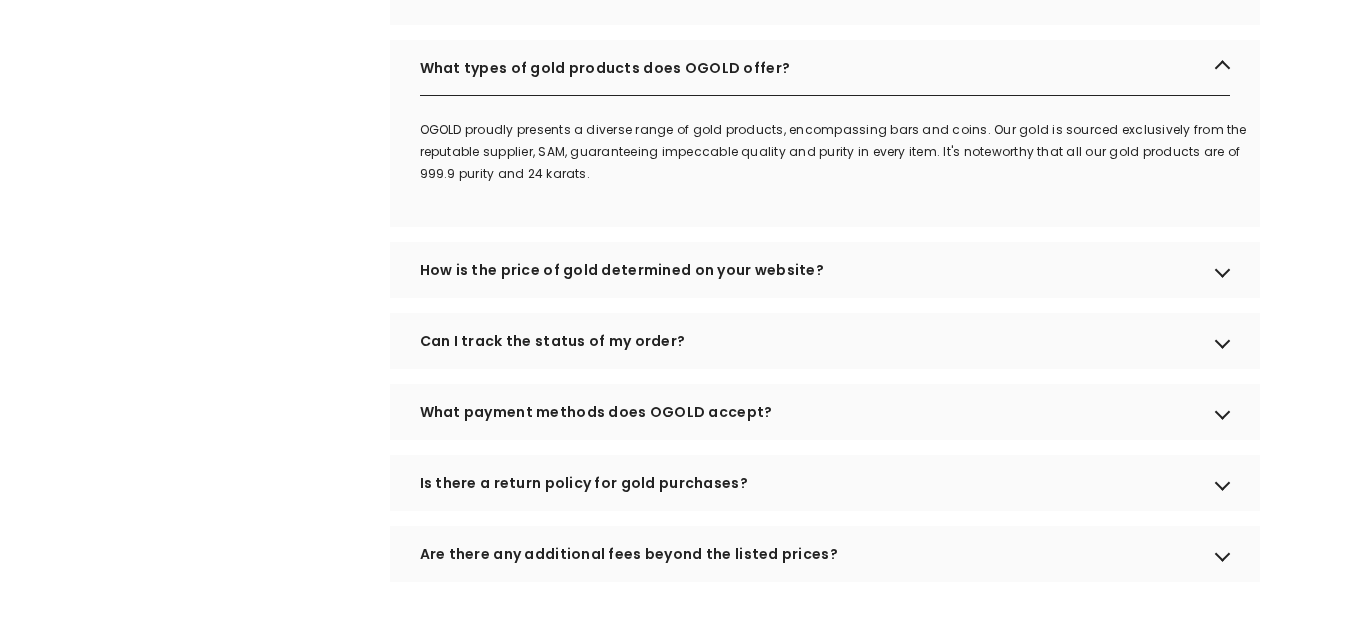 scroll, scrollTop: 1100, scrollLeft: 0, axis: vertical 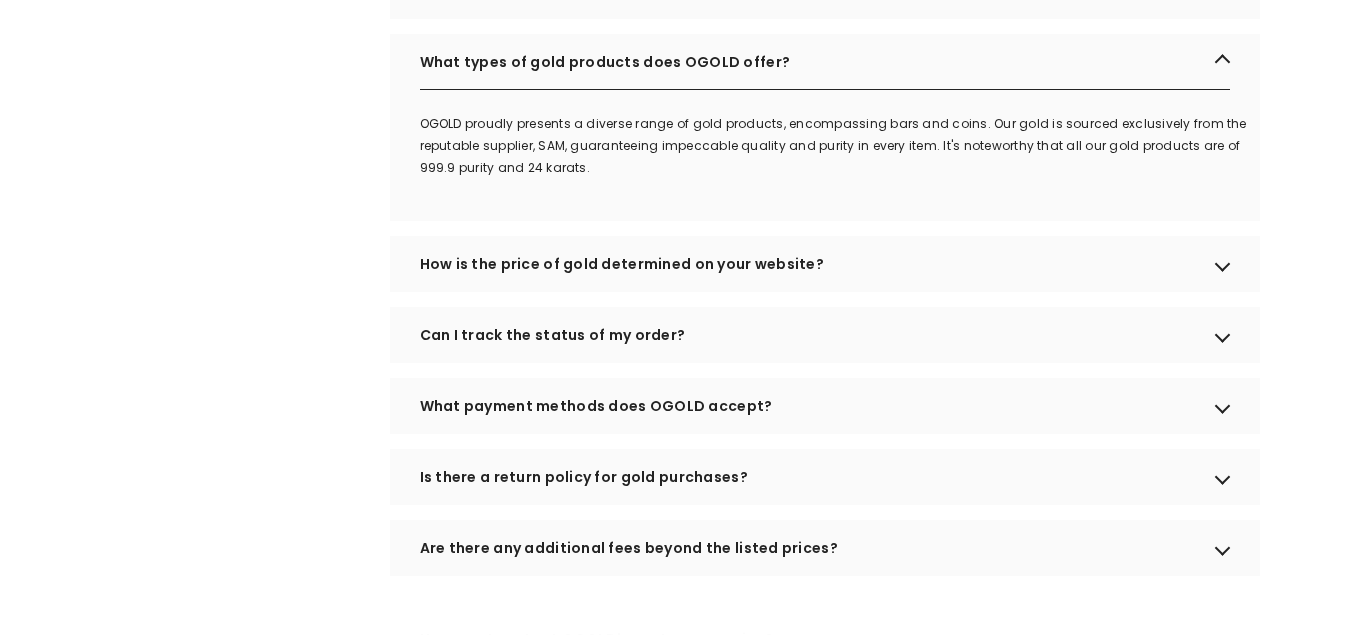 click on "How is the price of gold determined on your website?" at bounding box center (825, 264) 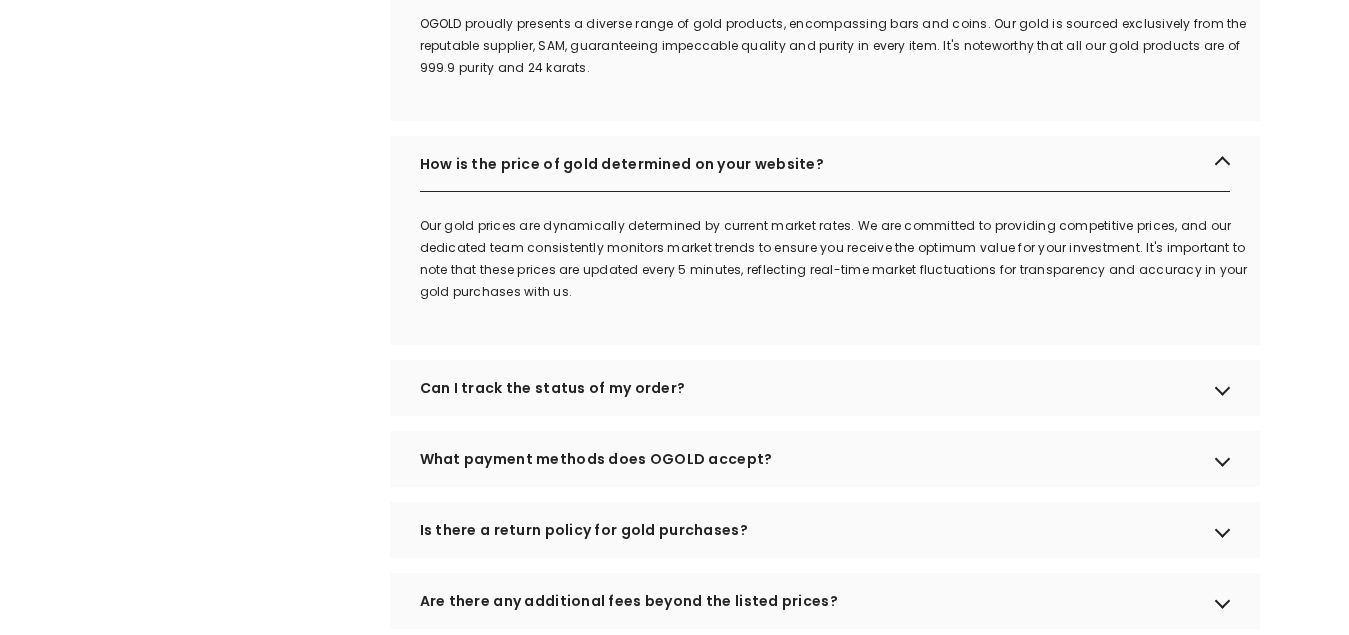 scroll, scrollTop: 1300, scrollLeft: 0, axis: vertical 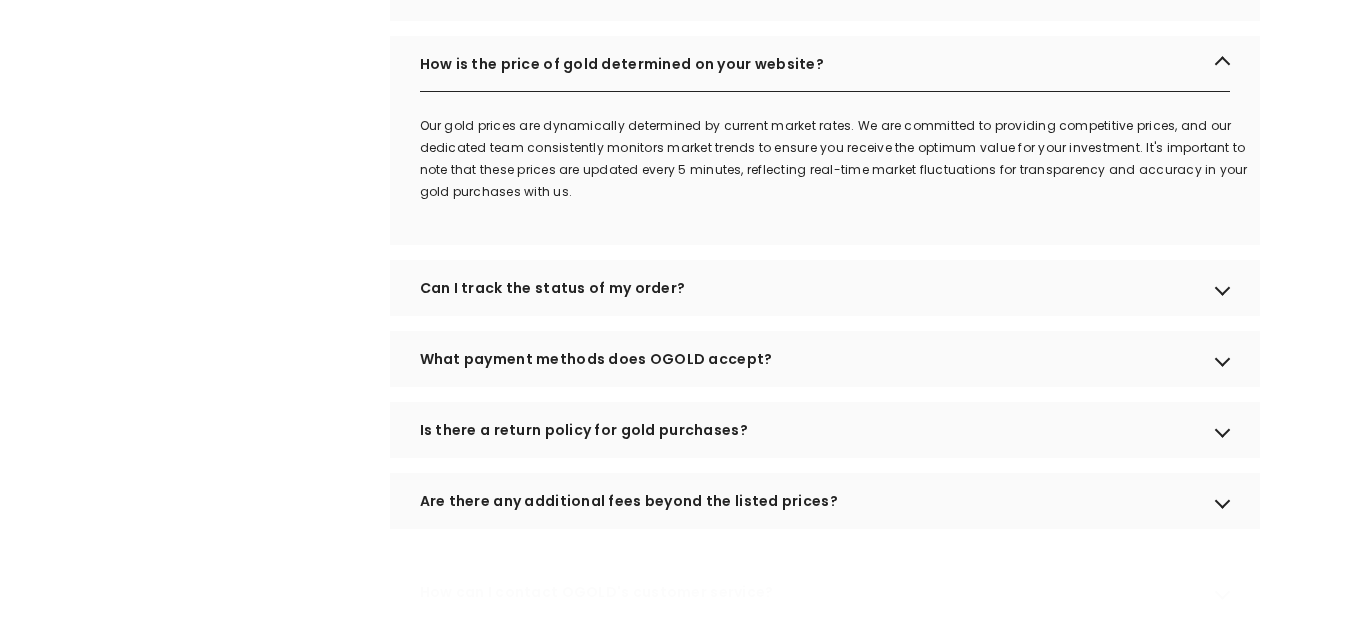 click on "Can I track the status of my order?" at bounding box center (825, 288) 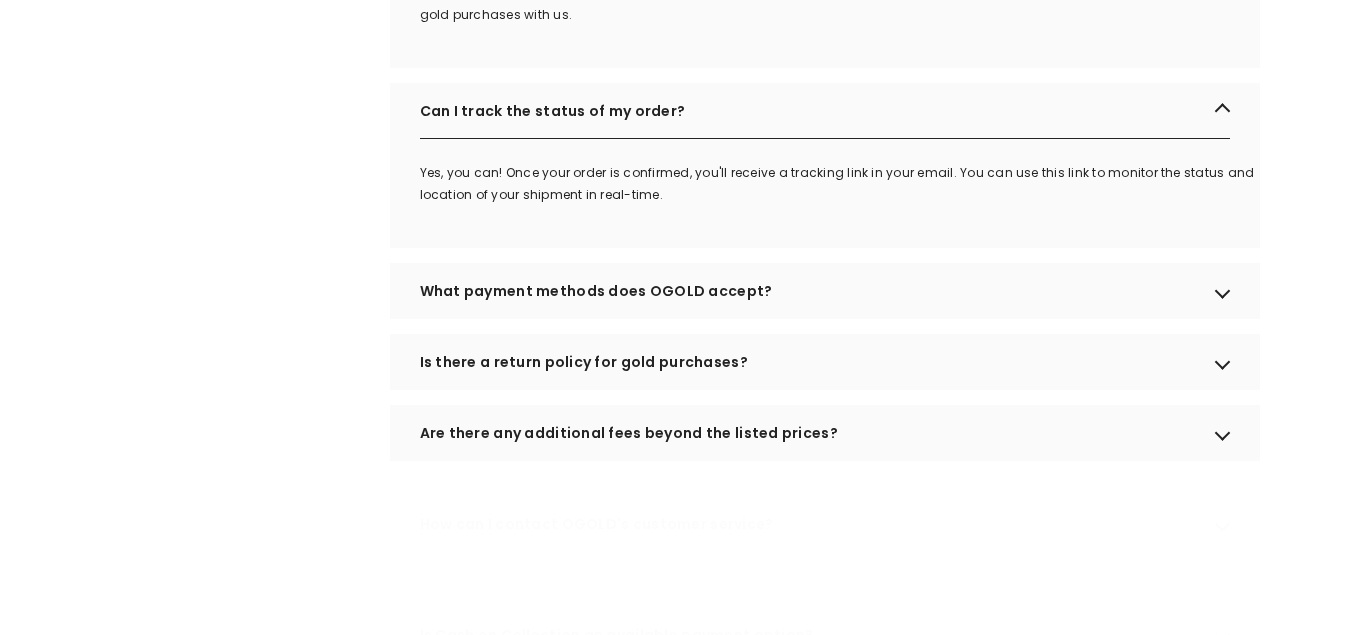 scroll, scrollTop: 1500, scrollLeft: 0, axis: vertical 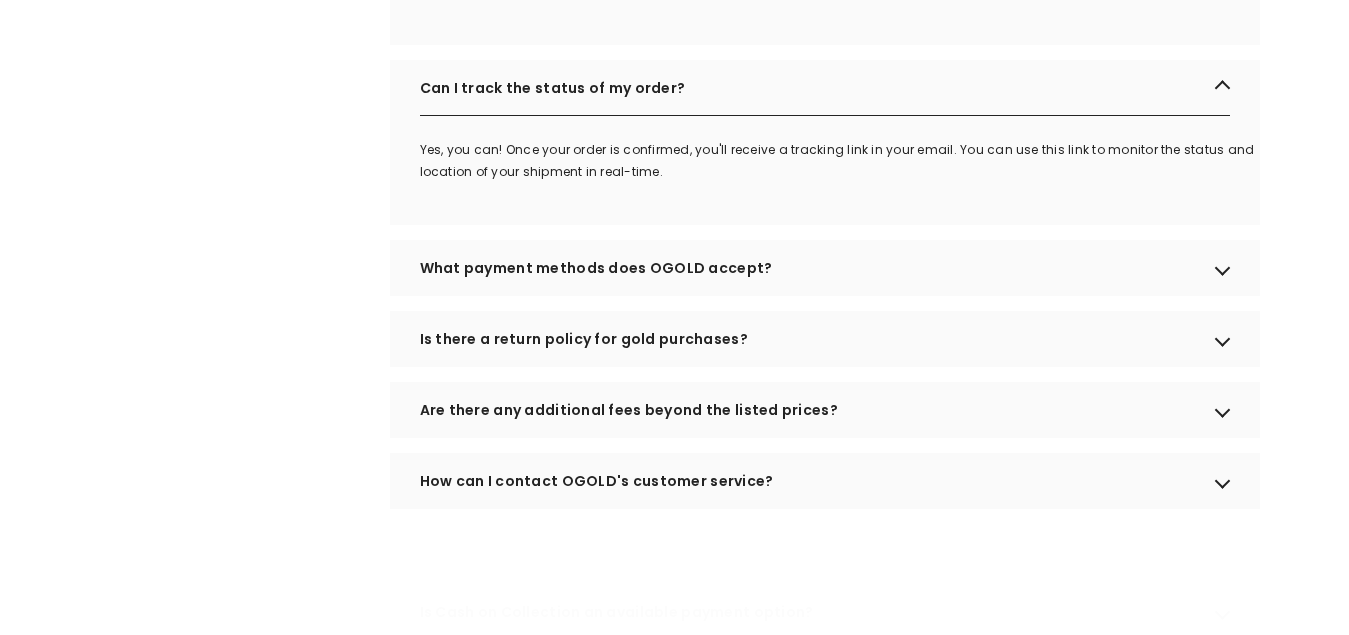 click on "What payment methods does OGOLD accept?" at bounding box center [825, 268] 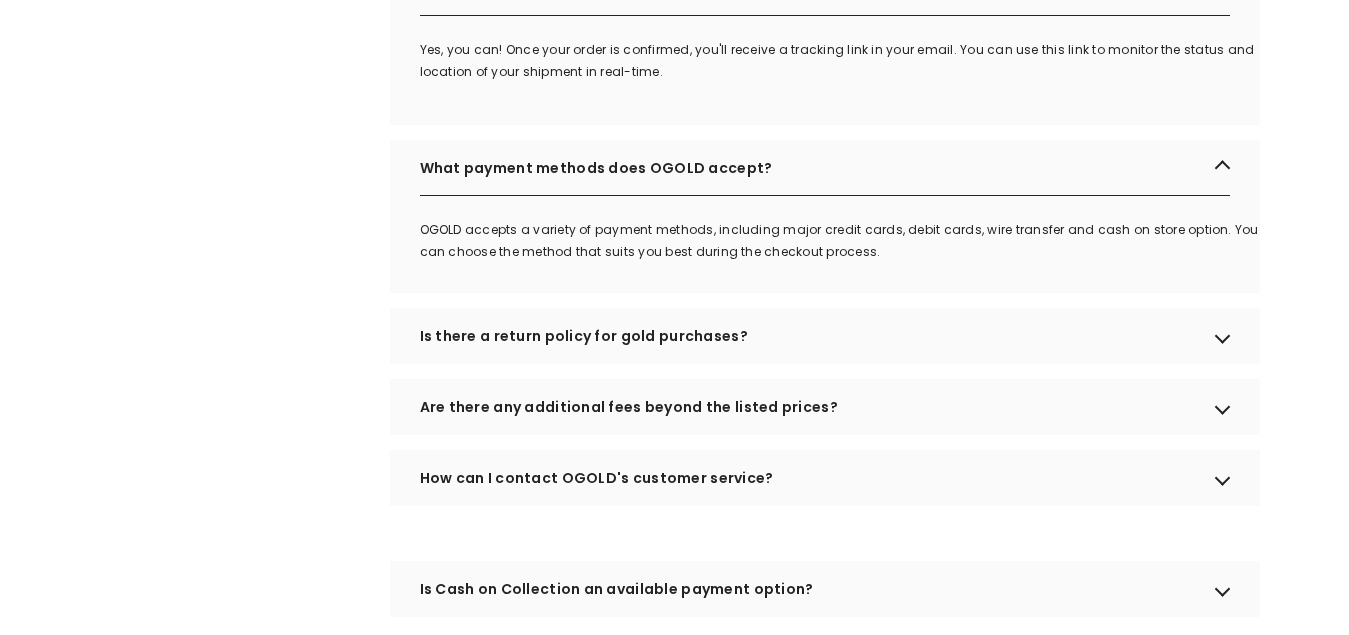 scroll, scrollTop: 1700, scrollLeft: 0, axis: vertical 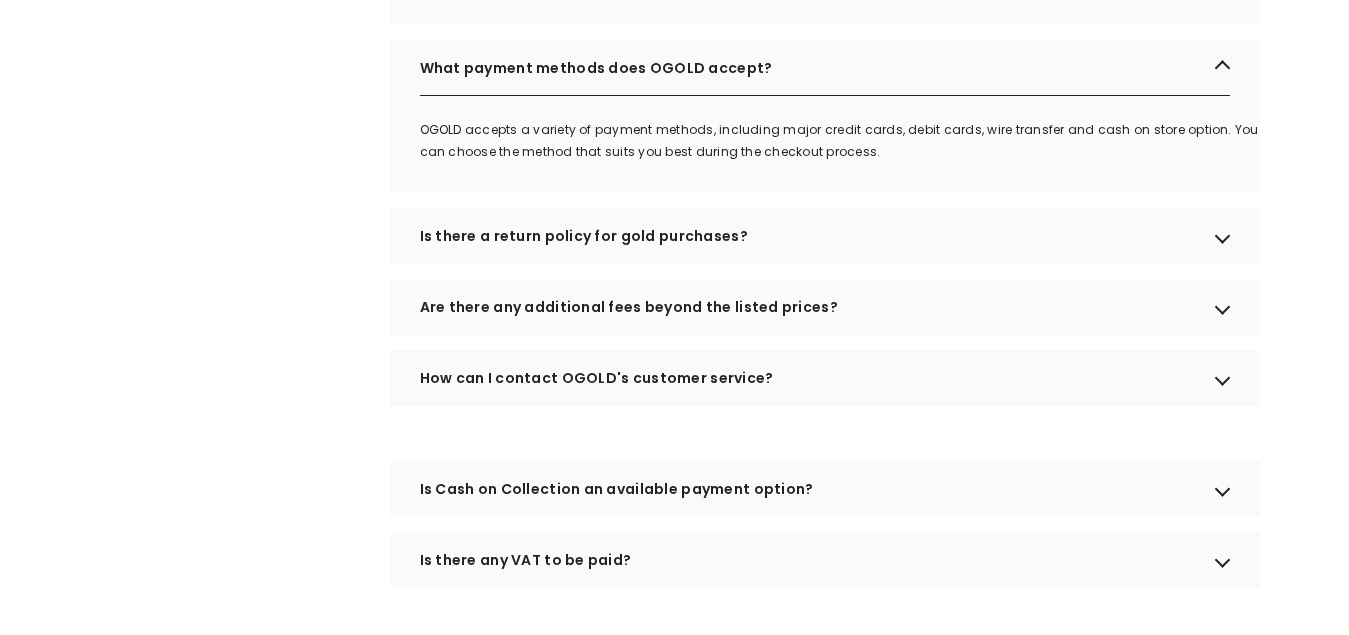 click on "Is there a return policy for gold purchases?" at bounding box center (825, 236) 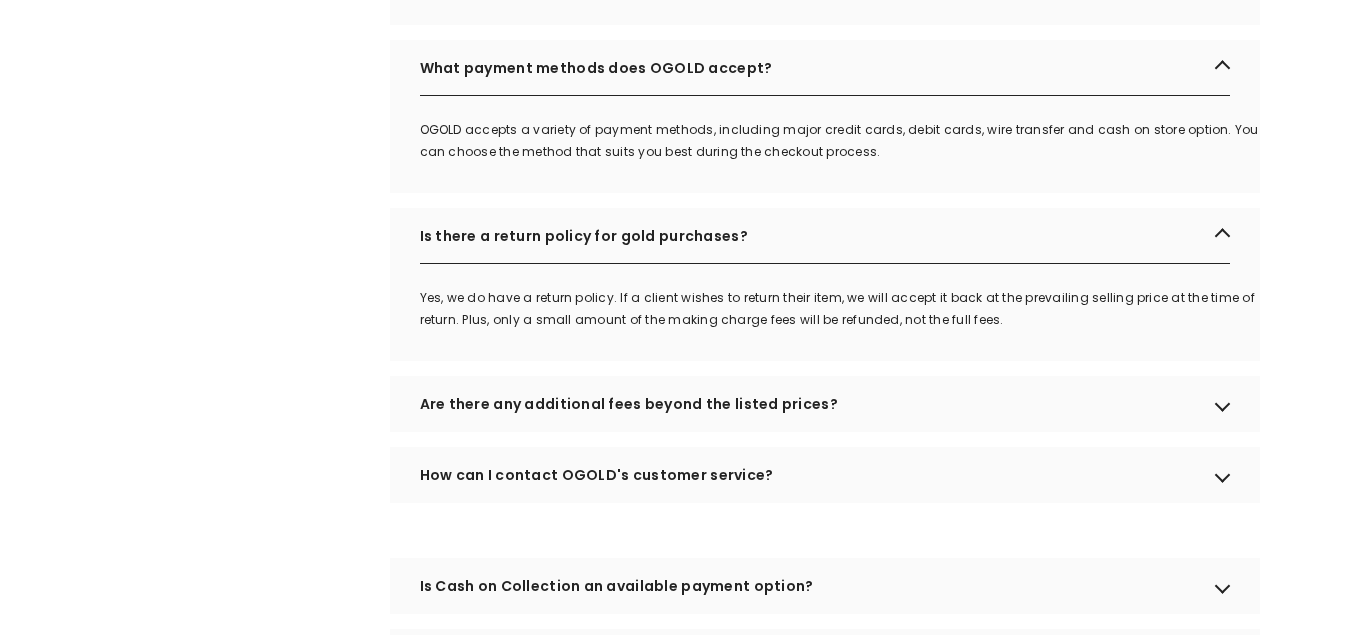 scroll, scrollTop: 1800, scrollLeft: 0, axis: vertical 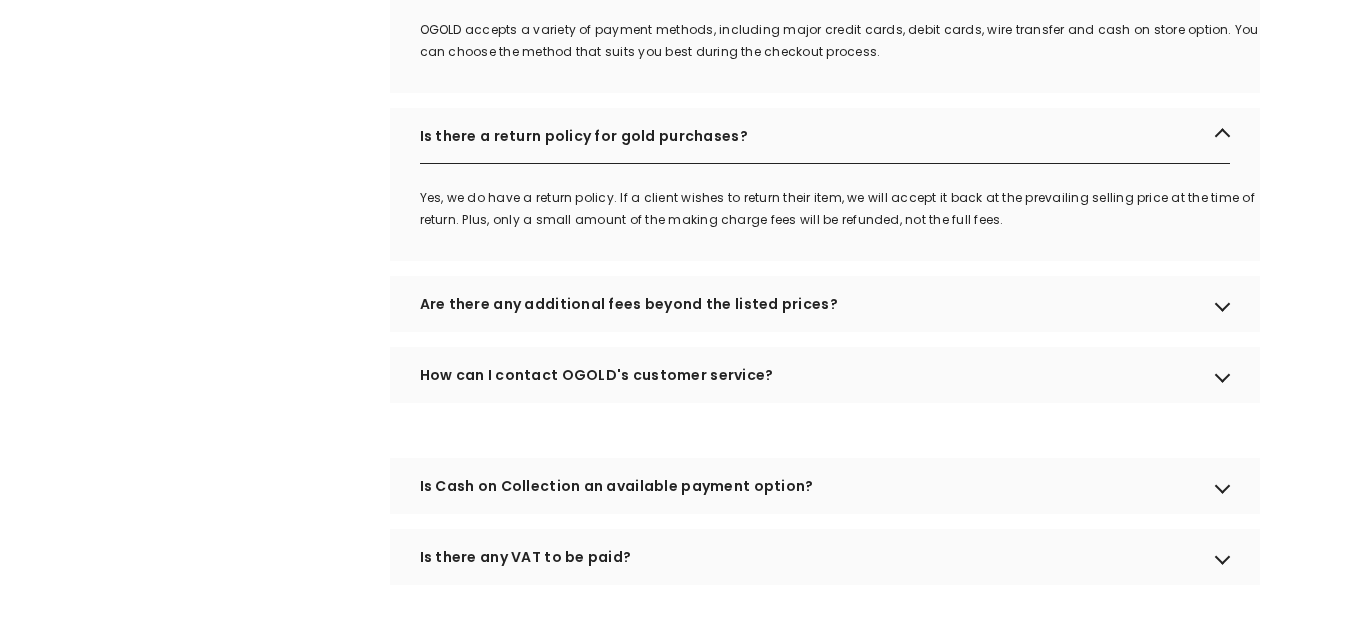 click on "Are there any additional fees beyond the listed prices?" at bounding box center (825, 304) 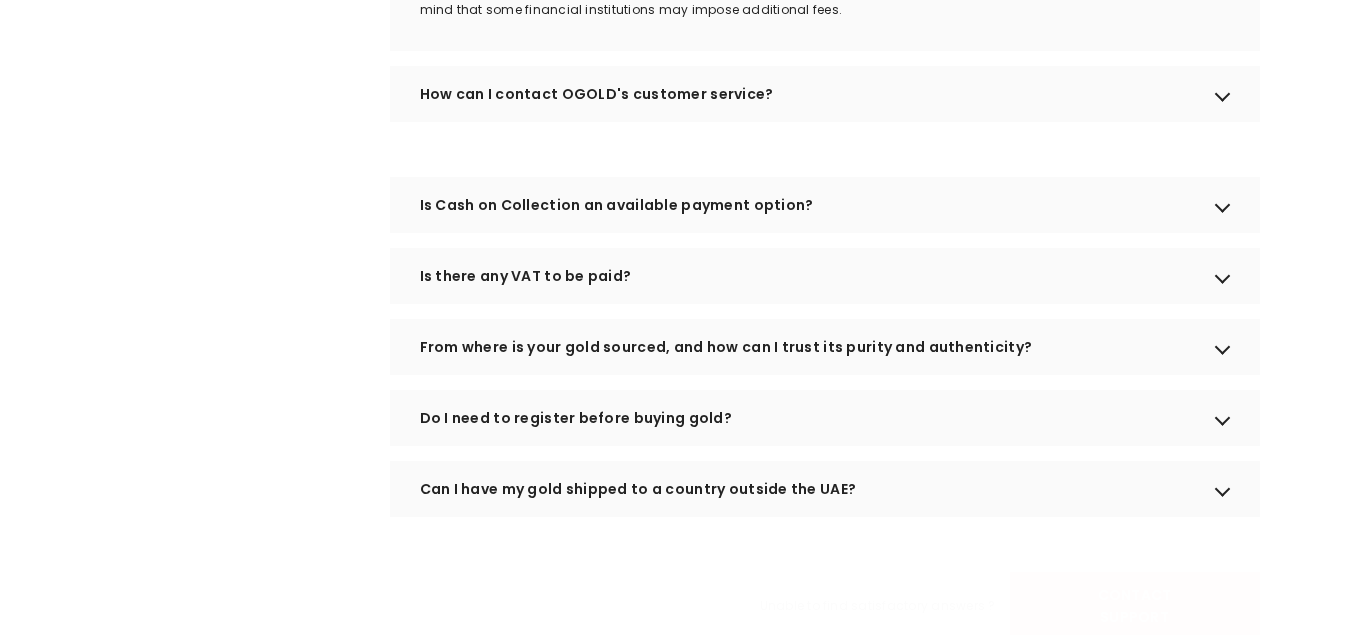 scroll, scrollTop: 2300, scrollLeft: 0, axis: vertical 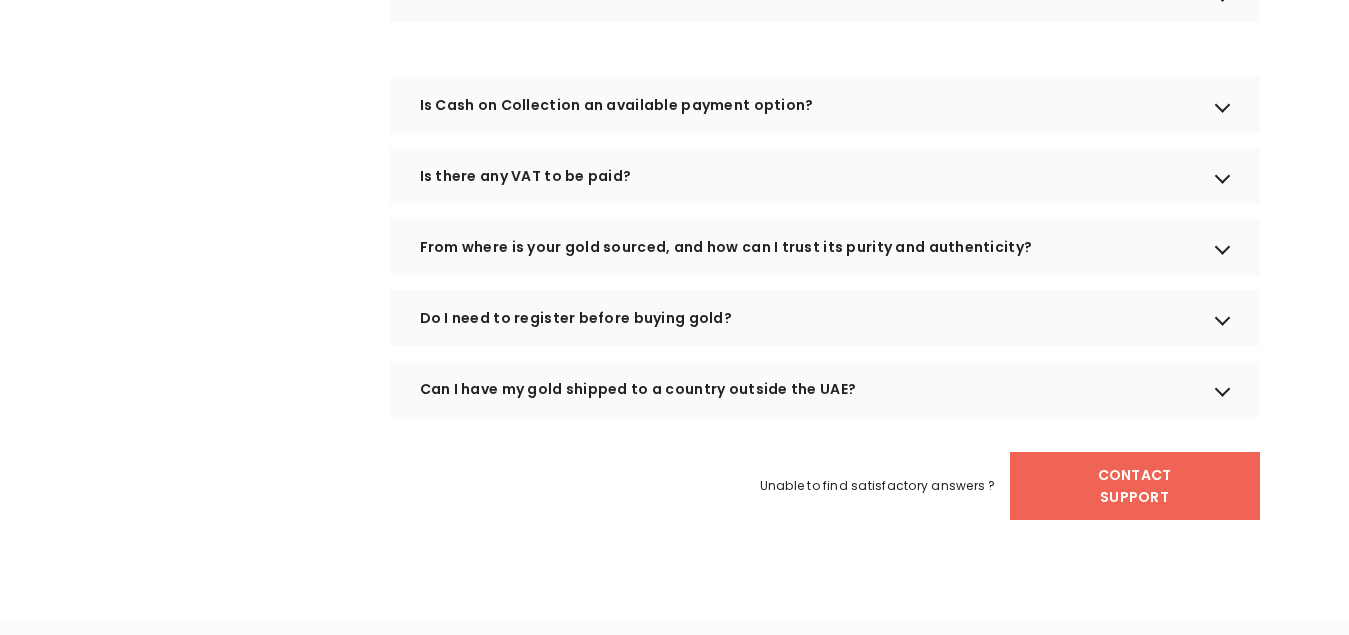 click on "Can I have my gold shipped to a country outside the UAE?" at bounding box center [825, 389] 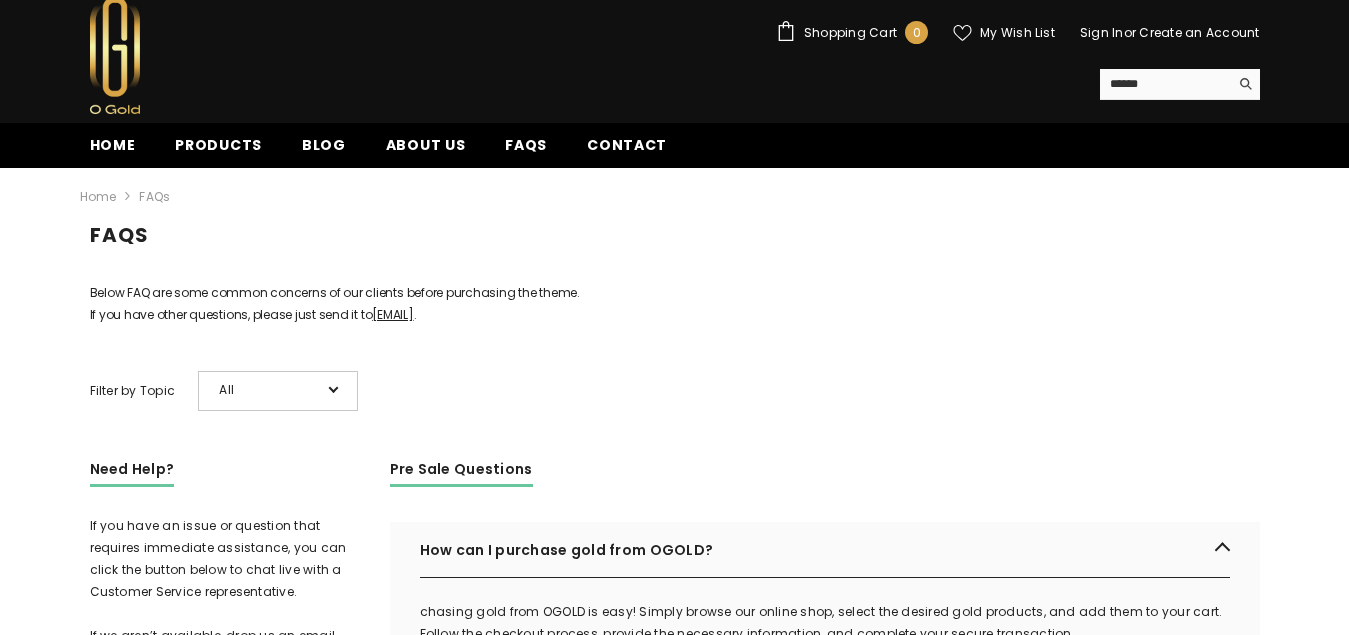 scroll, scrollTop: 0, scrollLeft: 0, axis: both 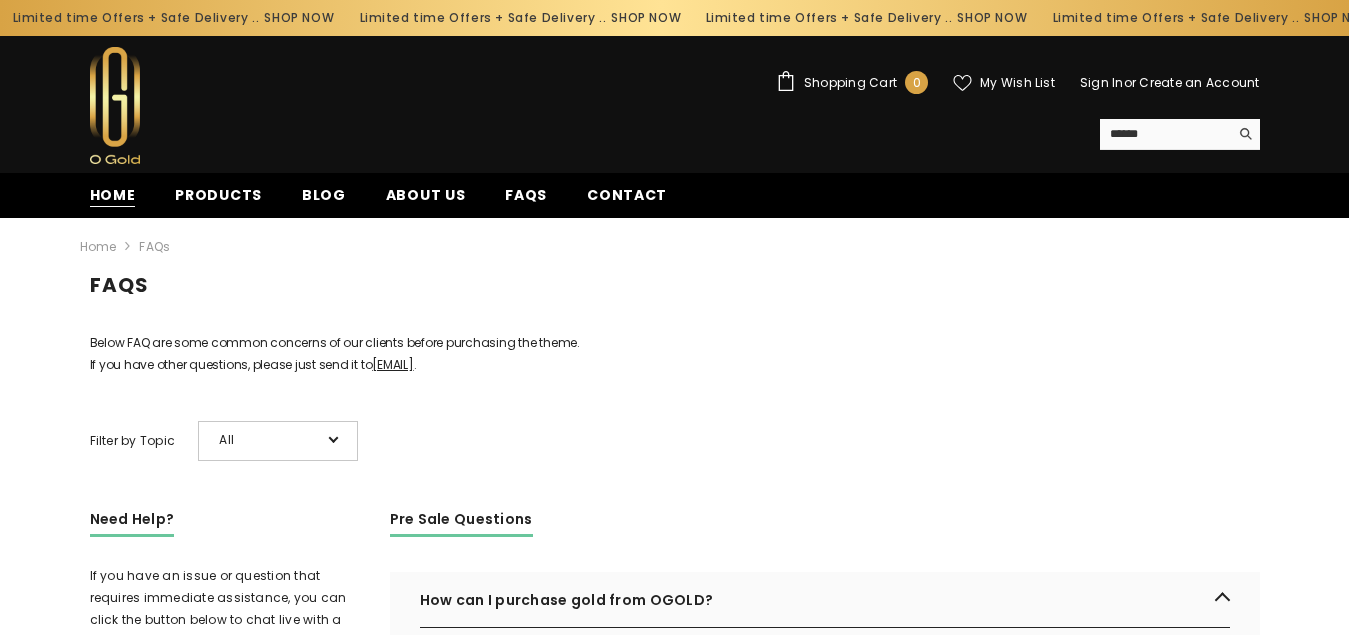 click on "Home" at bounding box center [113, 195] 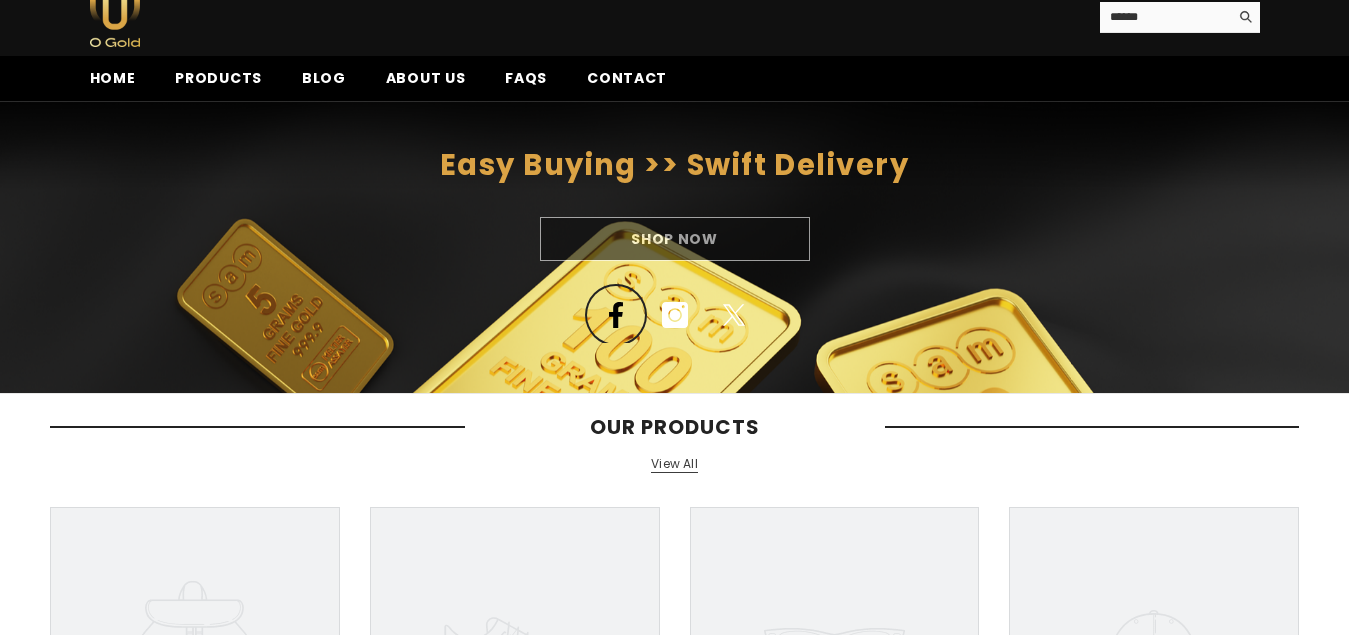 scroll, scrollTop: 0, scrollLeft: 0, axis: both 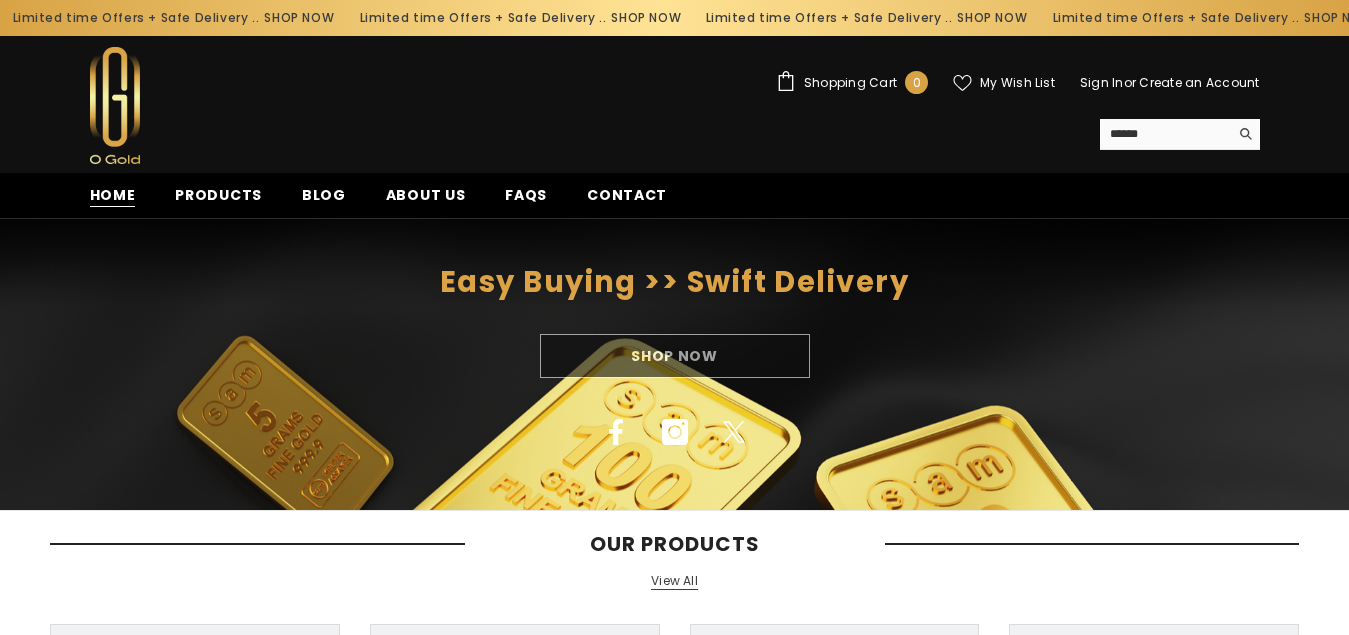 click on "Home" at bounding box center [113, 195] 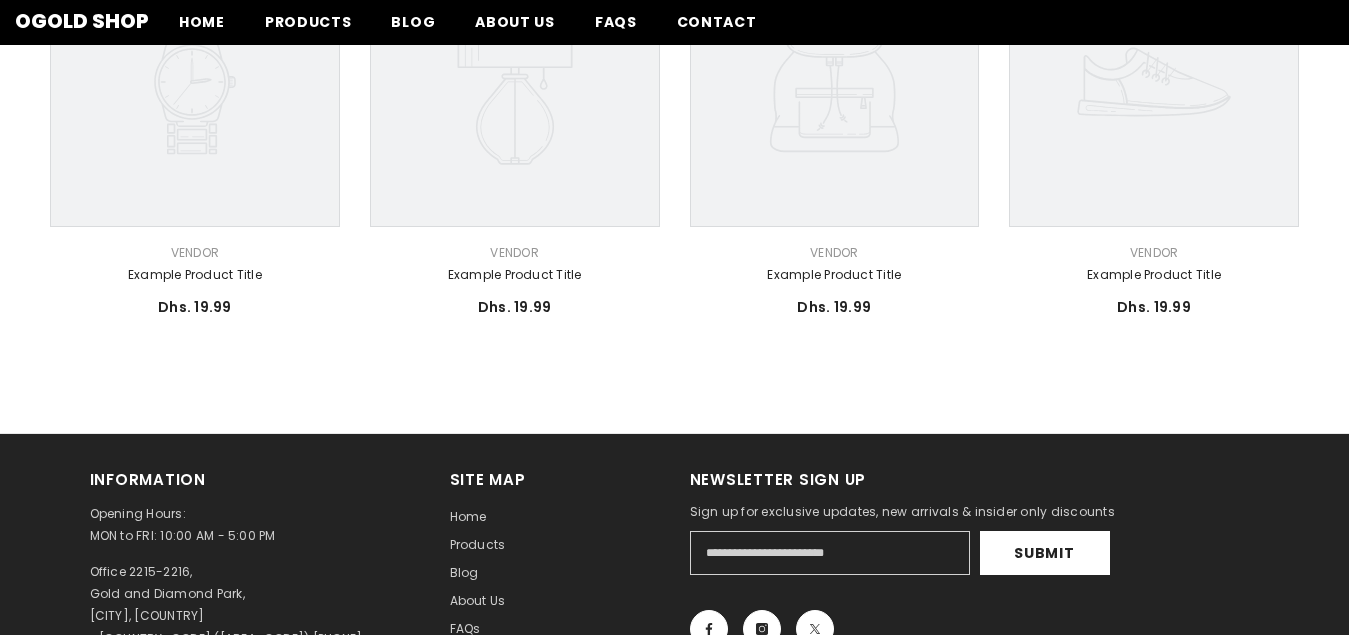 scroll, scrollTop: 1028, scrollLeft: 0, axis: vertical 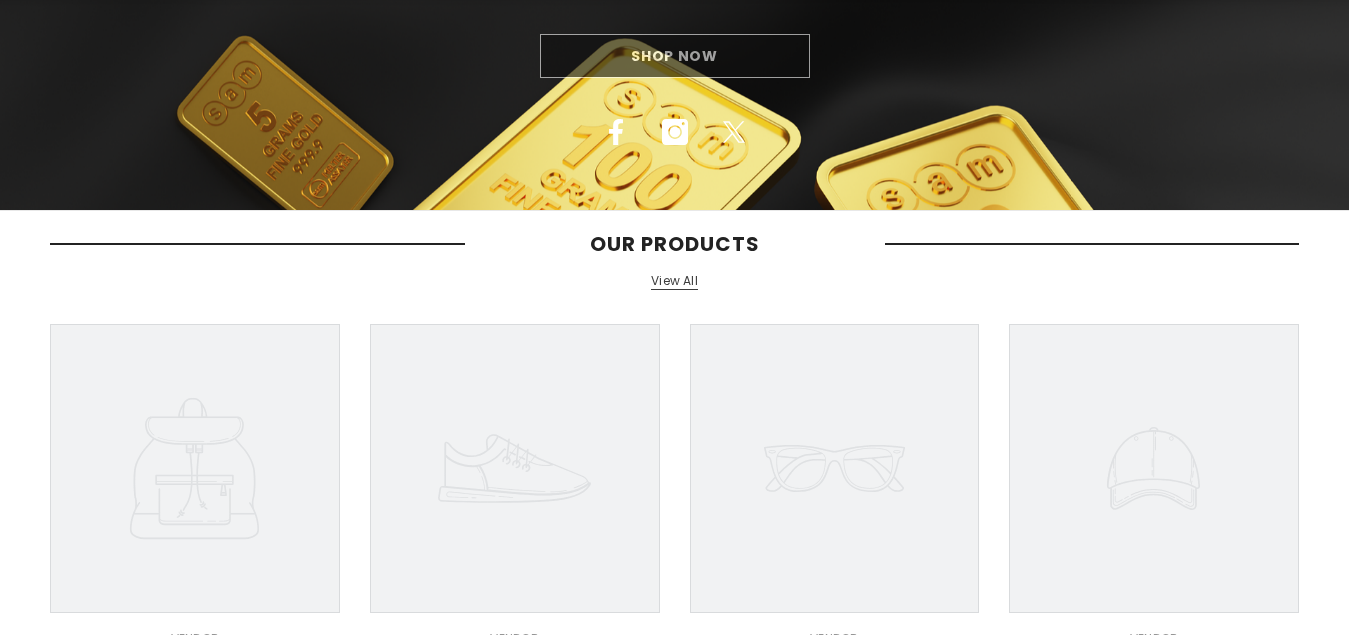 click on "View All" at bounding box center [674, 281] 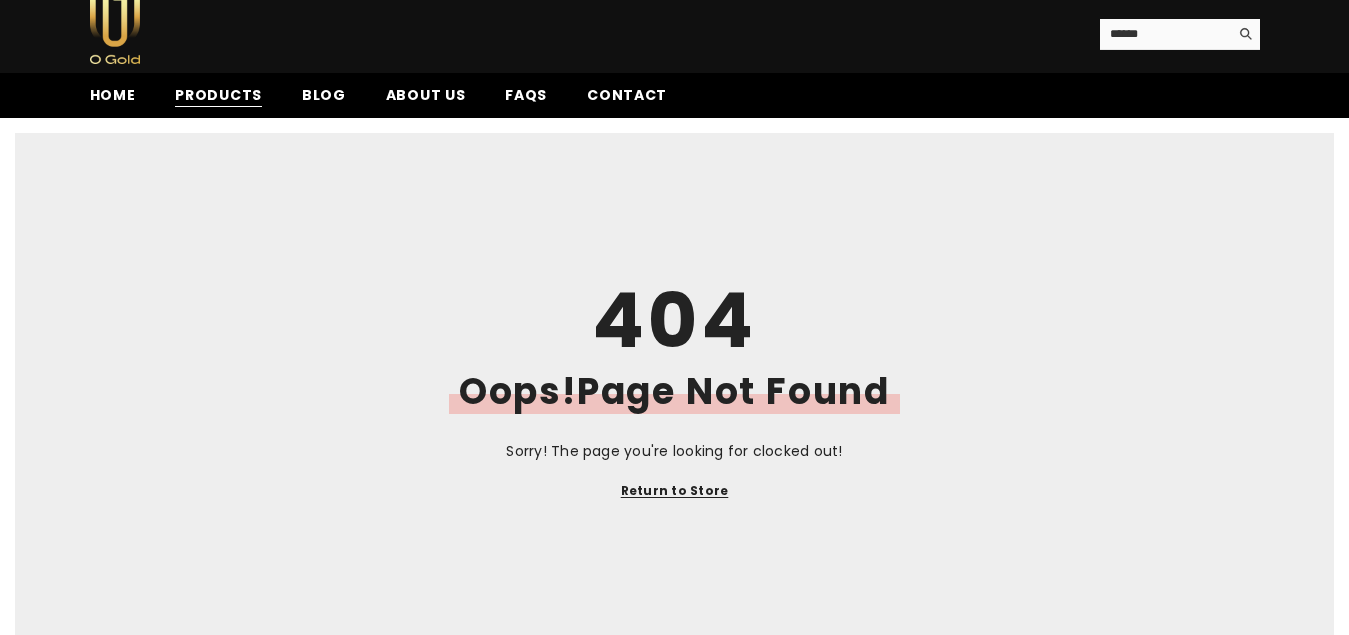 scroll, scrollTop: 100, scrollLeft: 0, axis: vertical 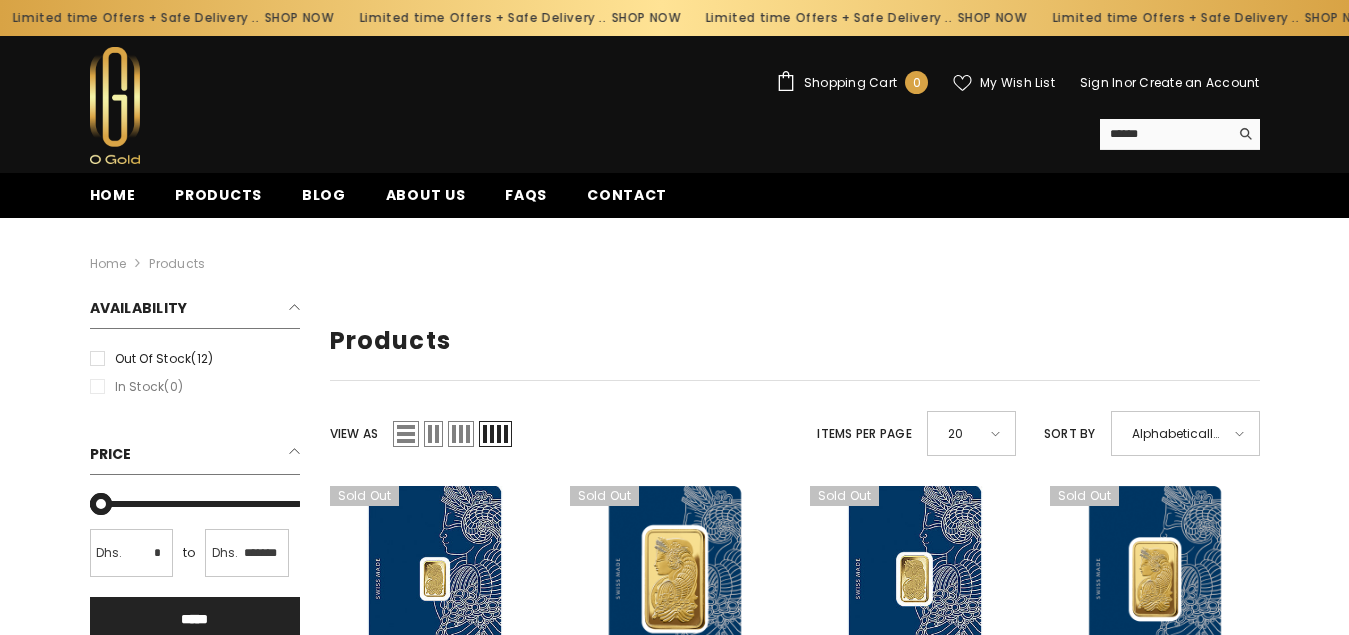 click at bounding box center (433, 434) 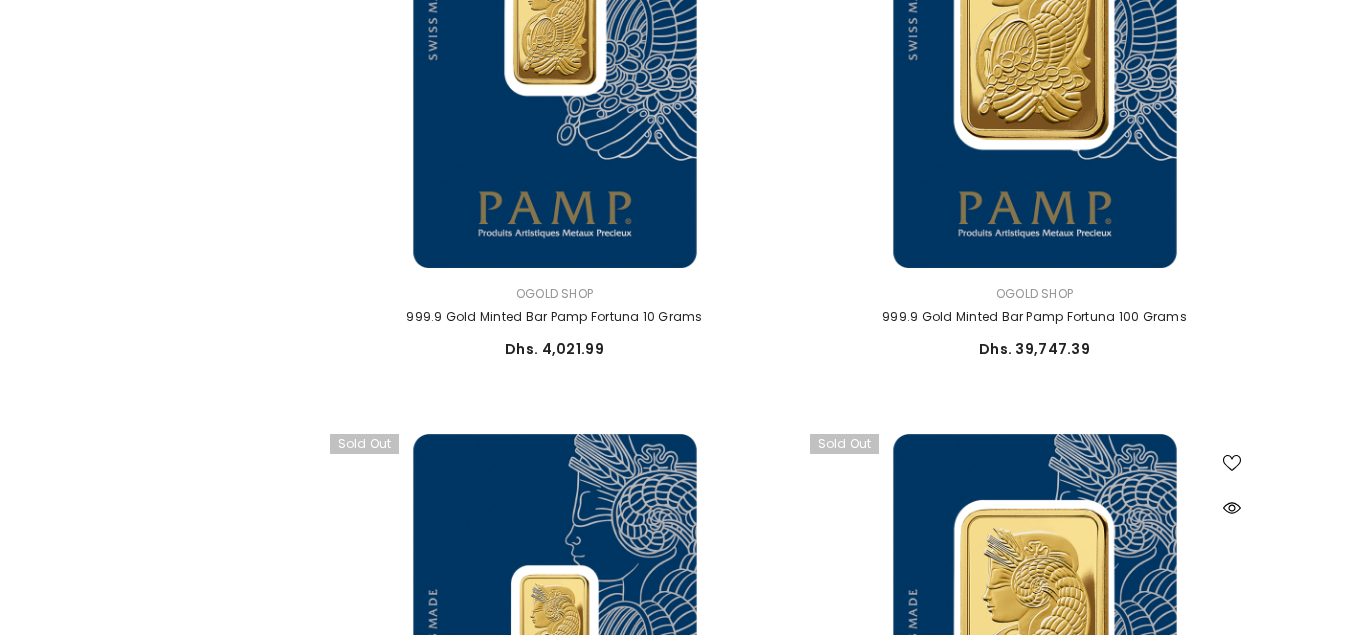 scroll, scrollTop: 2300, scrollLeft: 0, axis: vertical 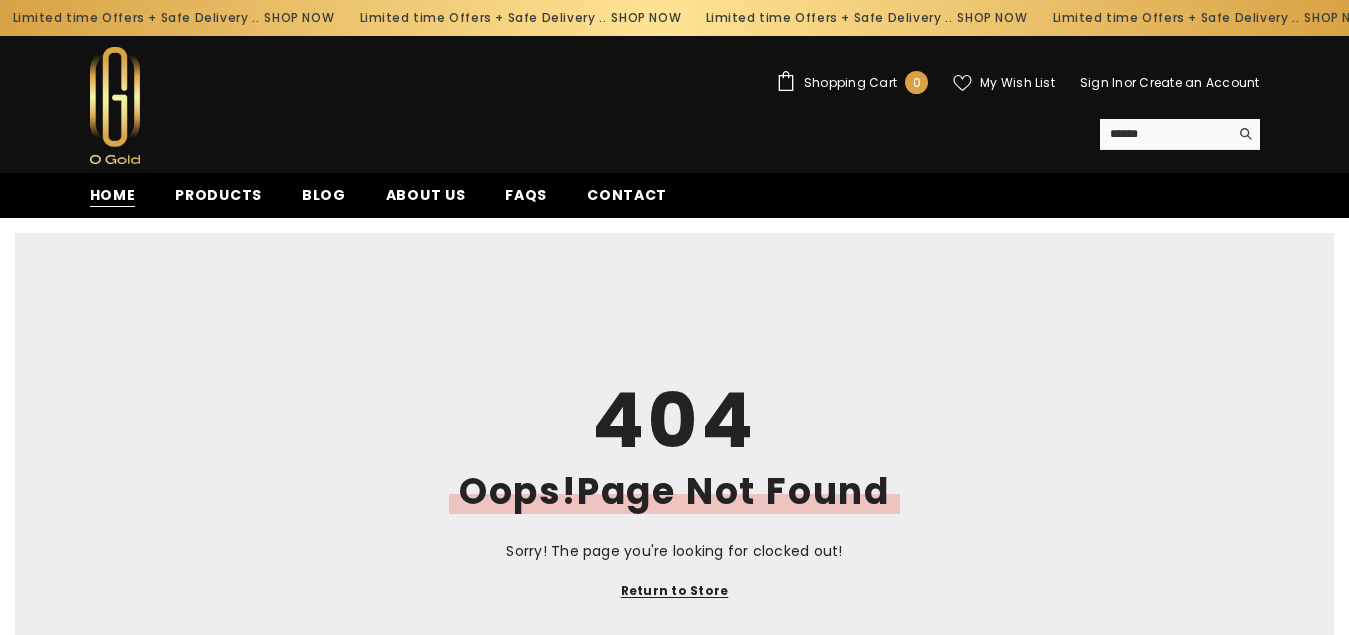 click on "Home" at bounding box center [113, 195] 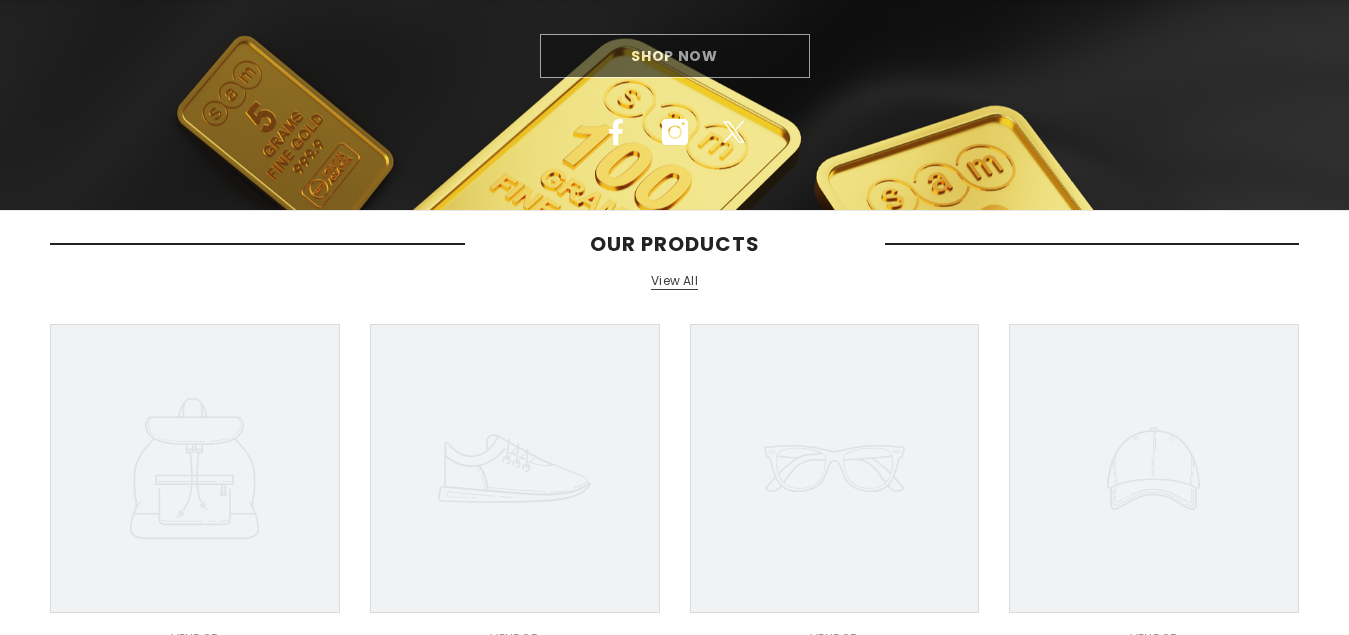 scroll, scrollTop: 0, scrollLeft: 0, axis: both 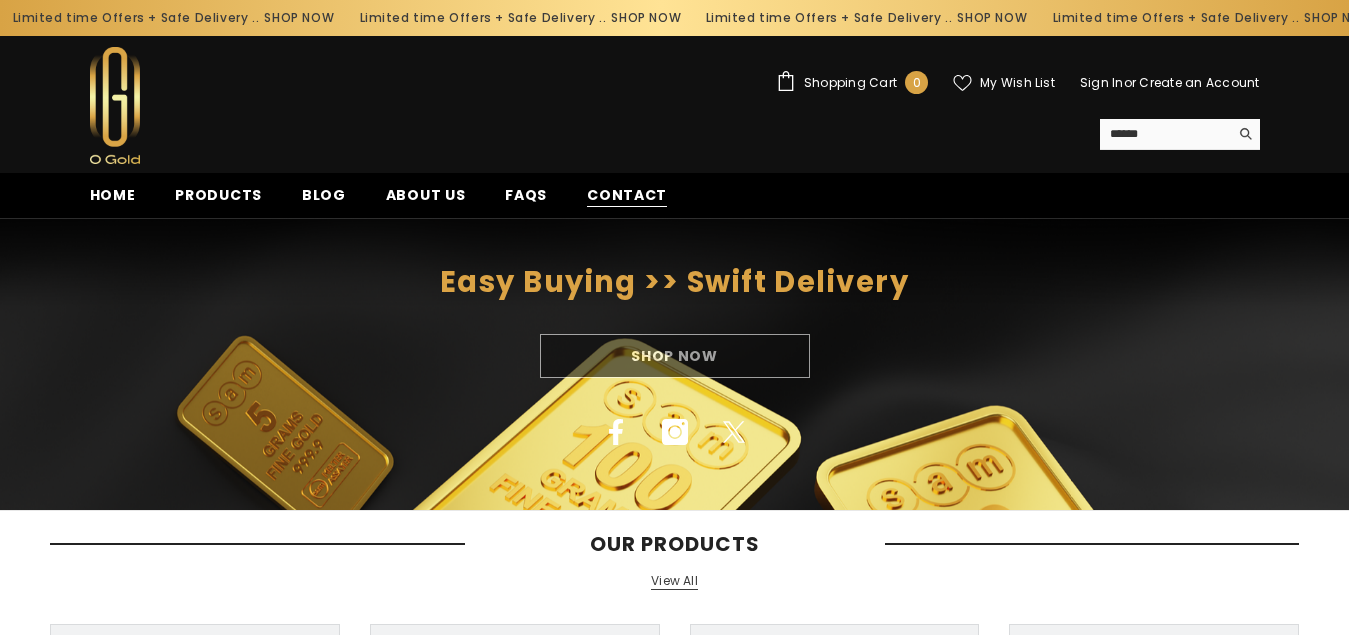 click on "Contact" at bounding box center (627, 195) 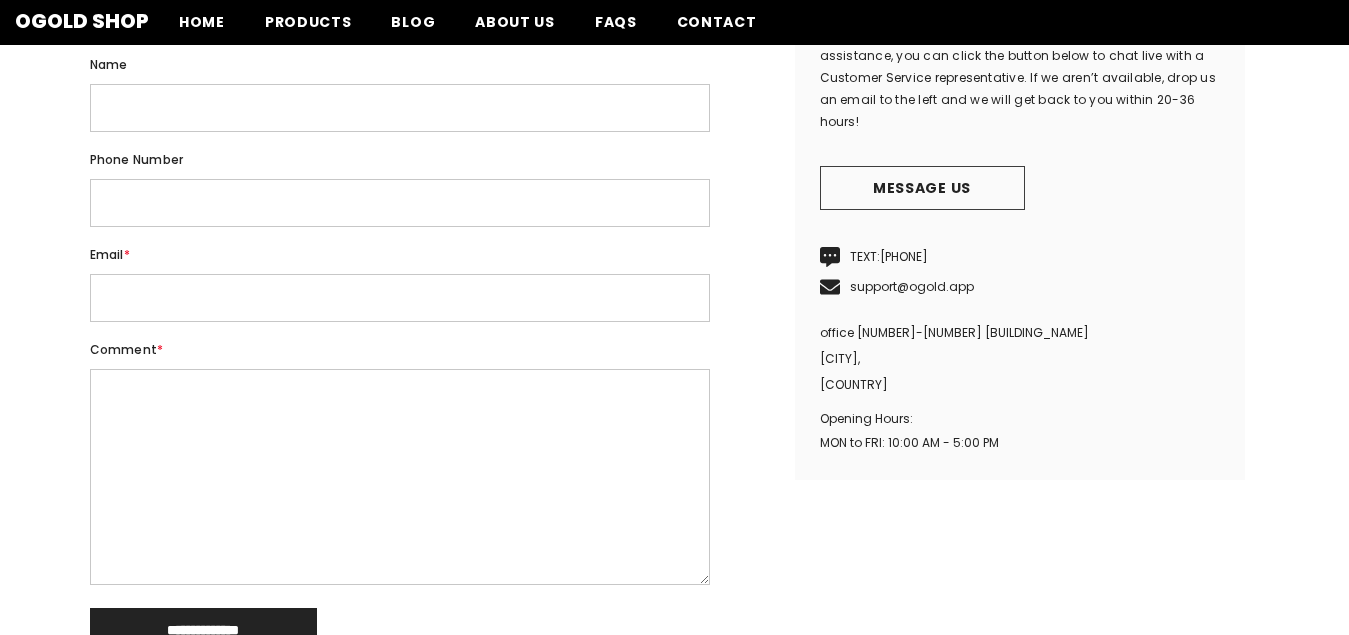 scroll, scrollTop: 400, scrollLeft: 0, axis: vertical 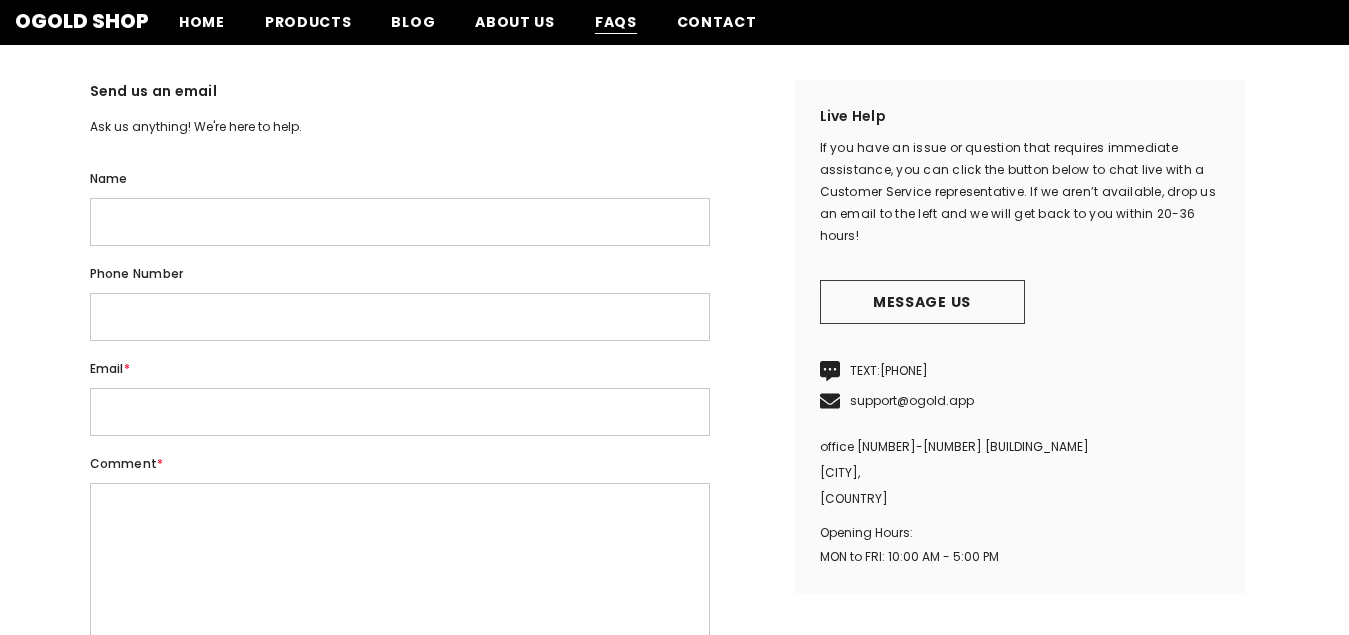 click on "FAQs" at bounding box center (616, 22) 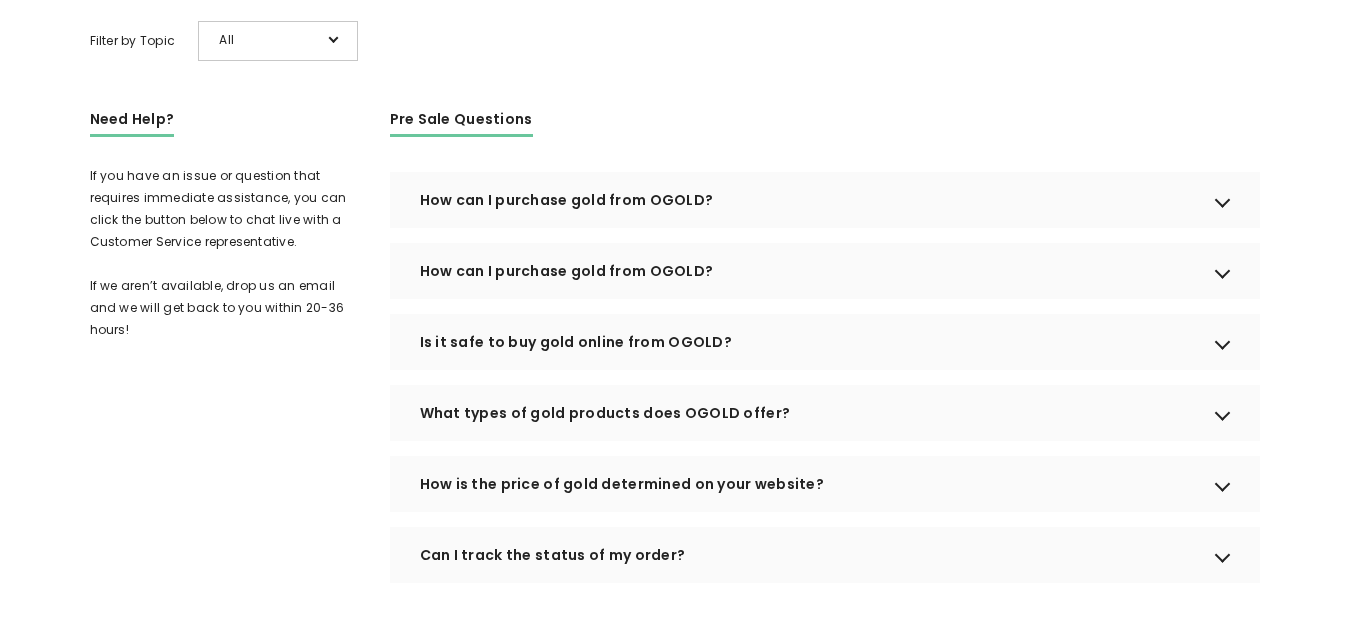 scroll, scrollTop: 0, scrollLeft: 0, axis: both 